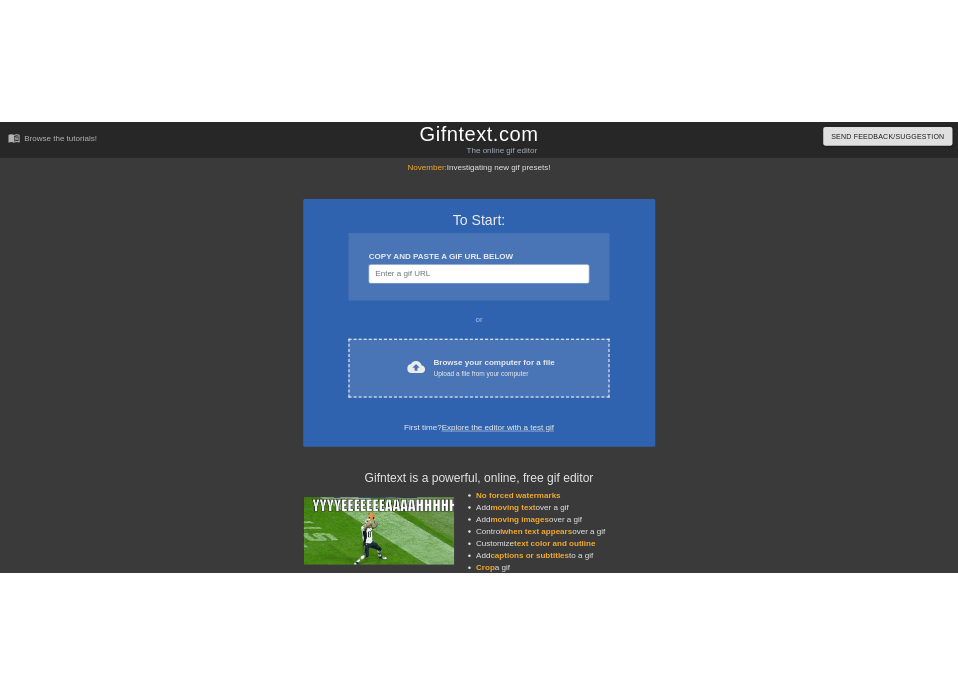 scroll, scrollTop: 0, scrollLeft: 0, axis: both 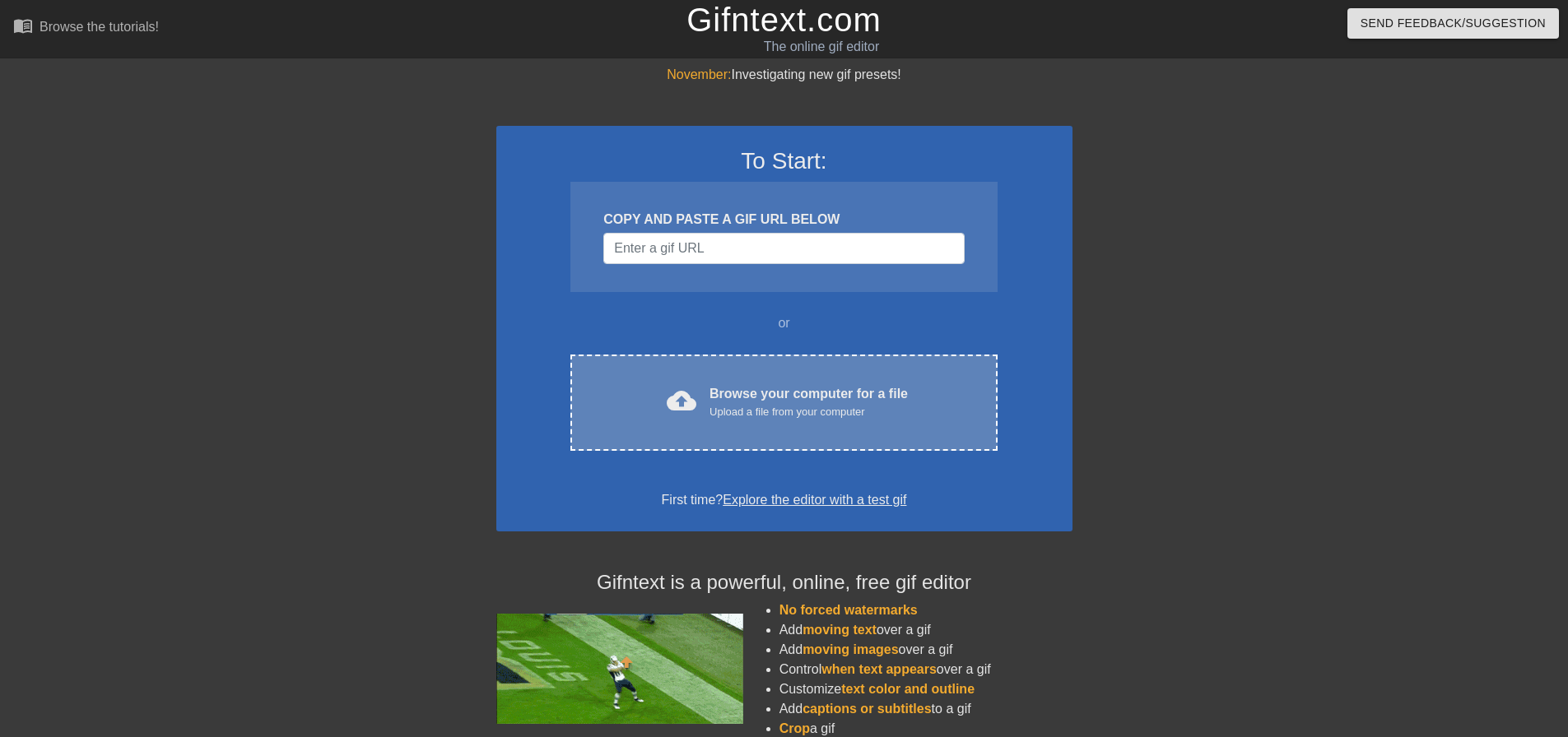 click on "cloud_upload Browse your computer for a file Upload a file from your computer" at bounding box center (784, 402) 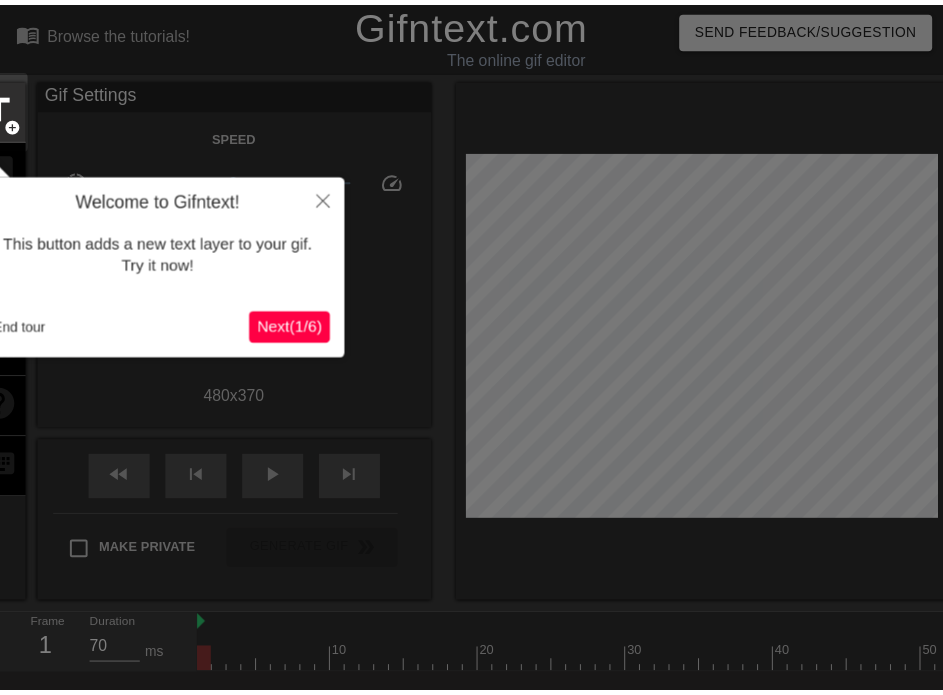 scroll, scrollTop: 49, scrollLeft: 0, axis: vertical 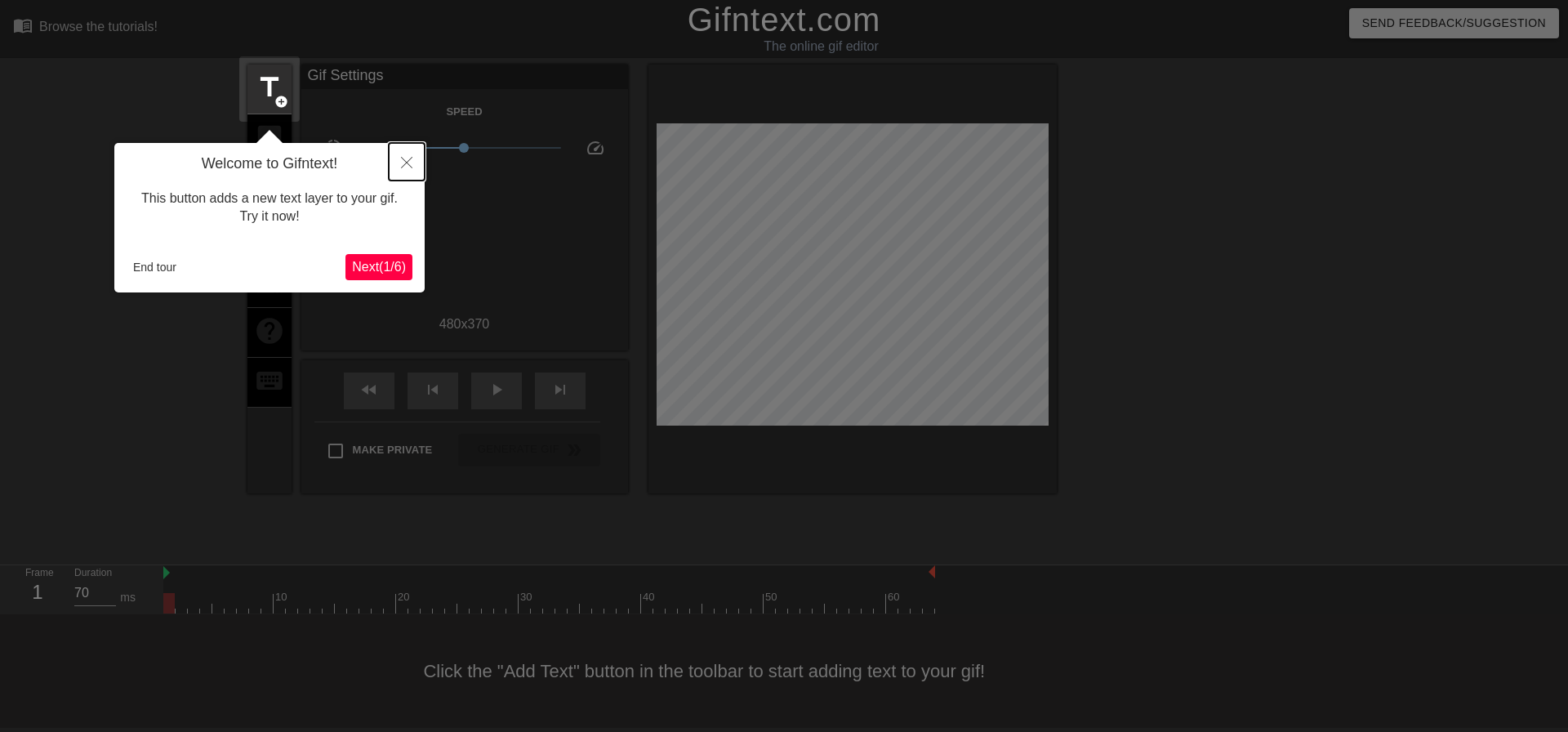 click at bounding box center [407, 162] 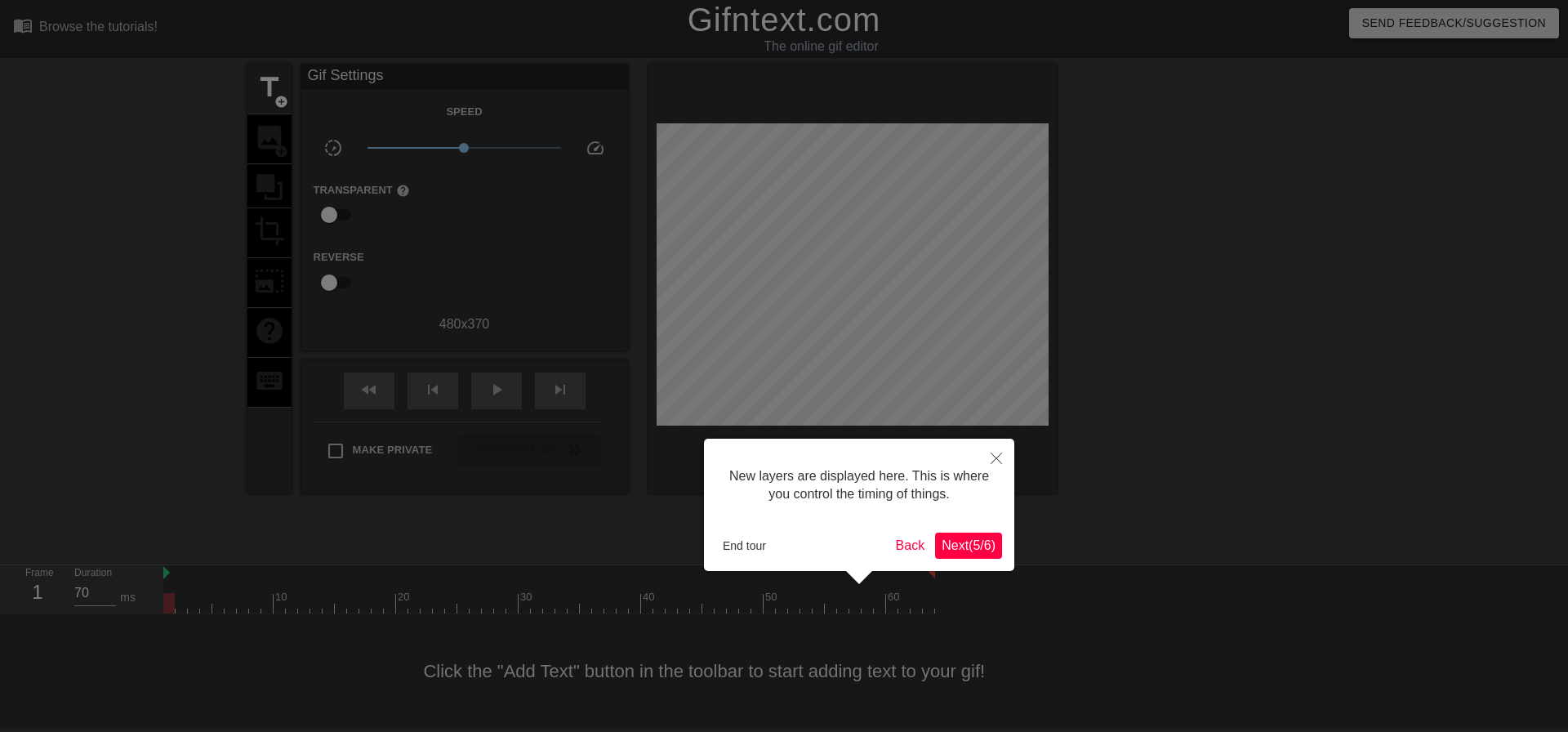 type 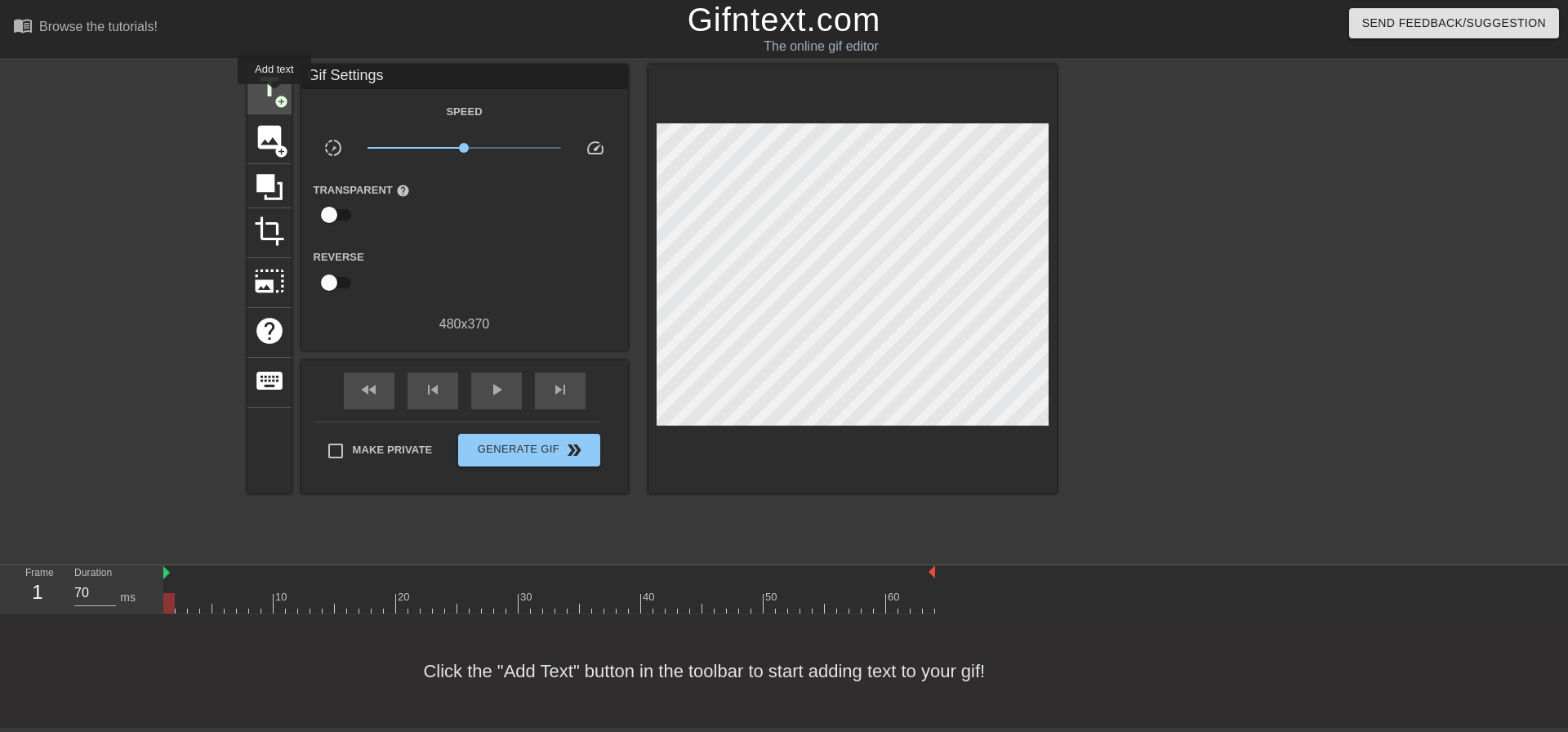click on "add_circle" at bounding box center (281, 101) 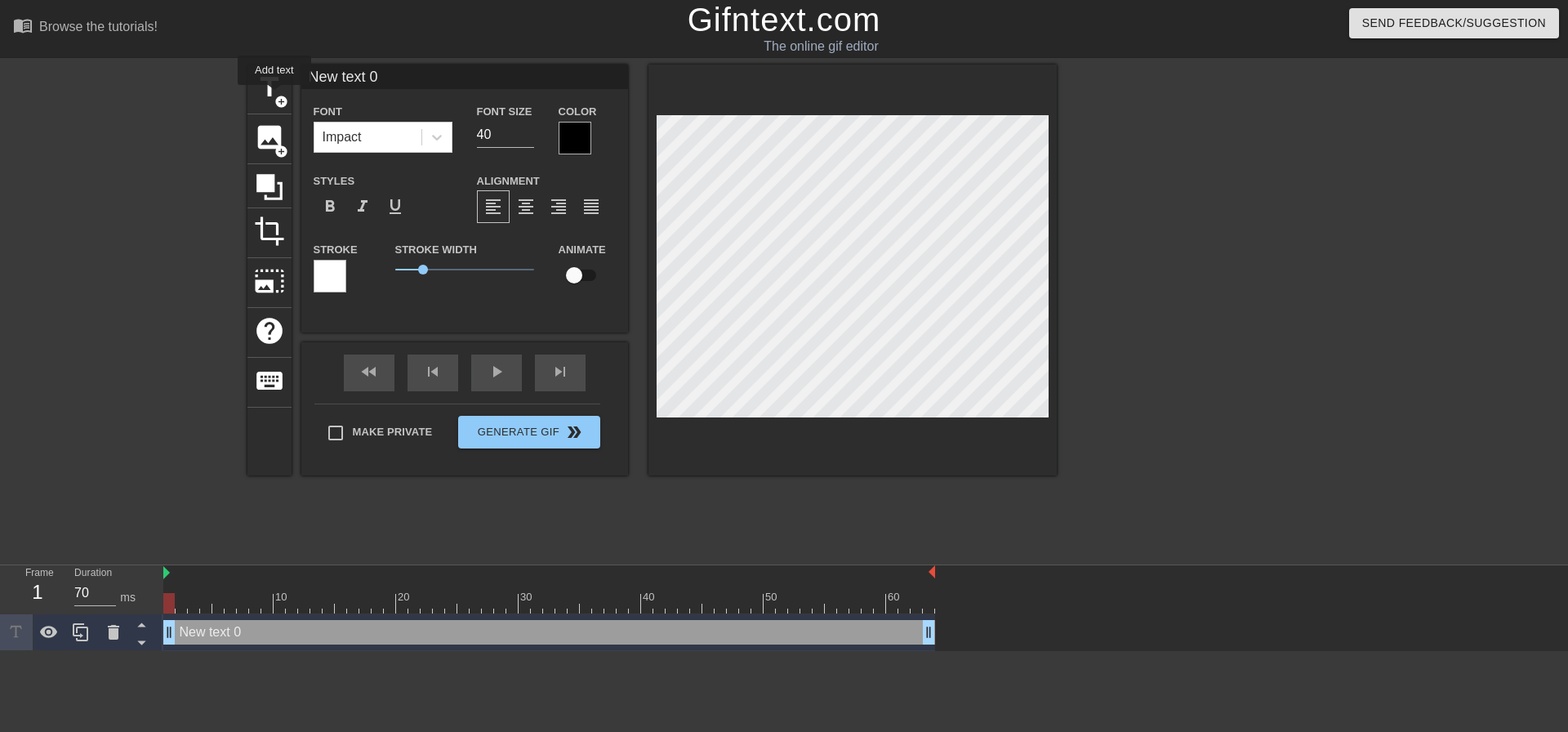 scroll, scrollTop: 0, scrollLeft: 0, axis: both 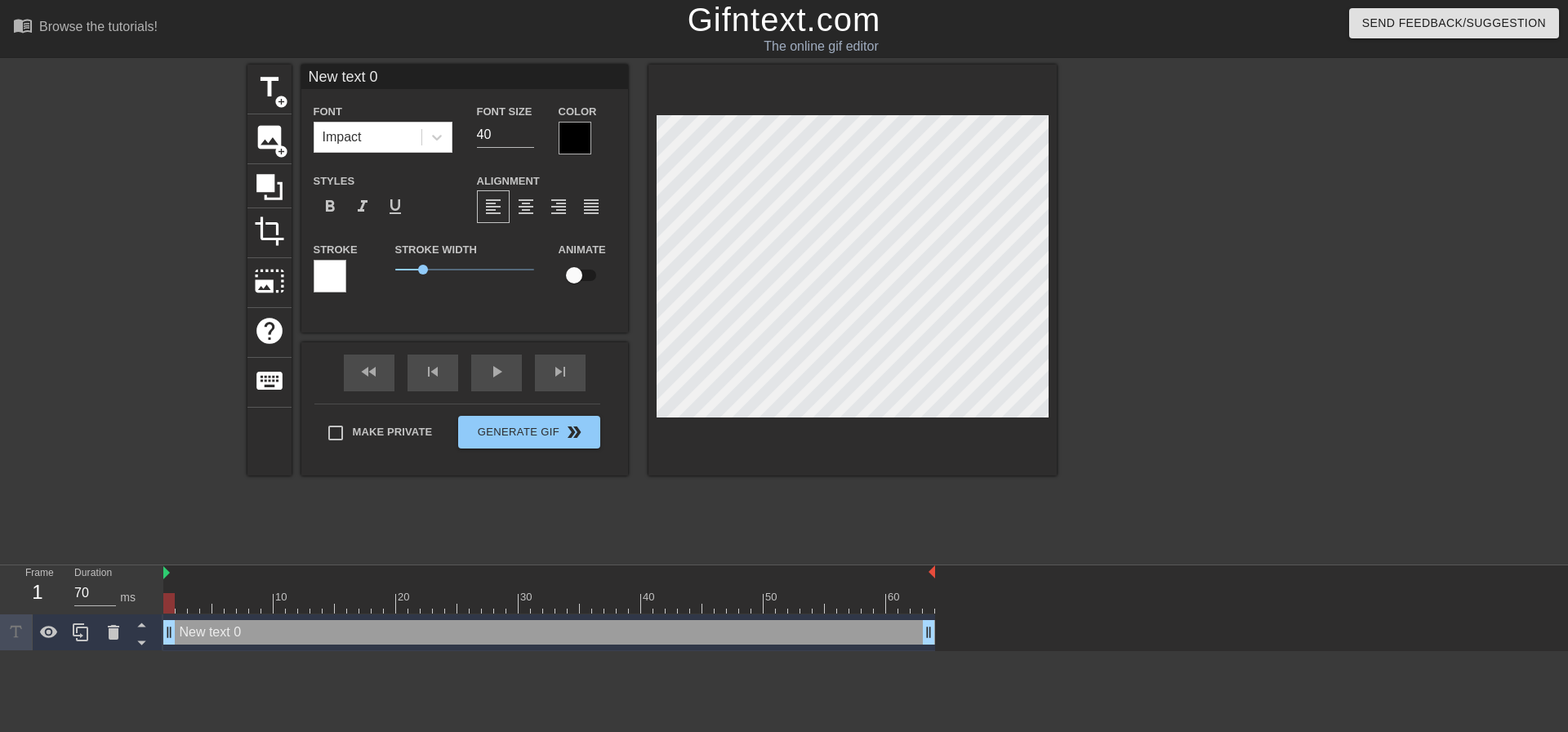 type 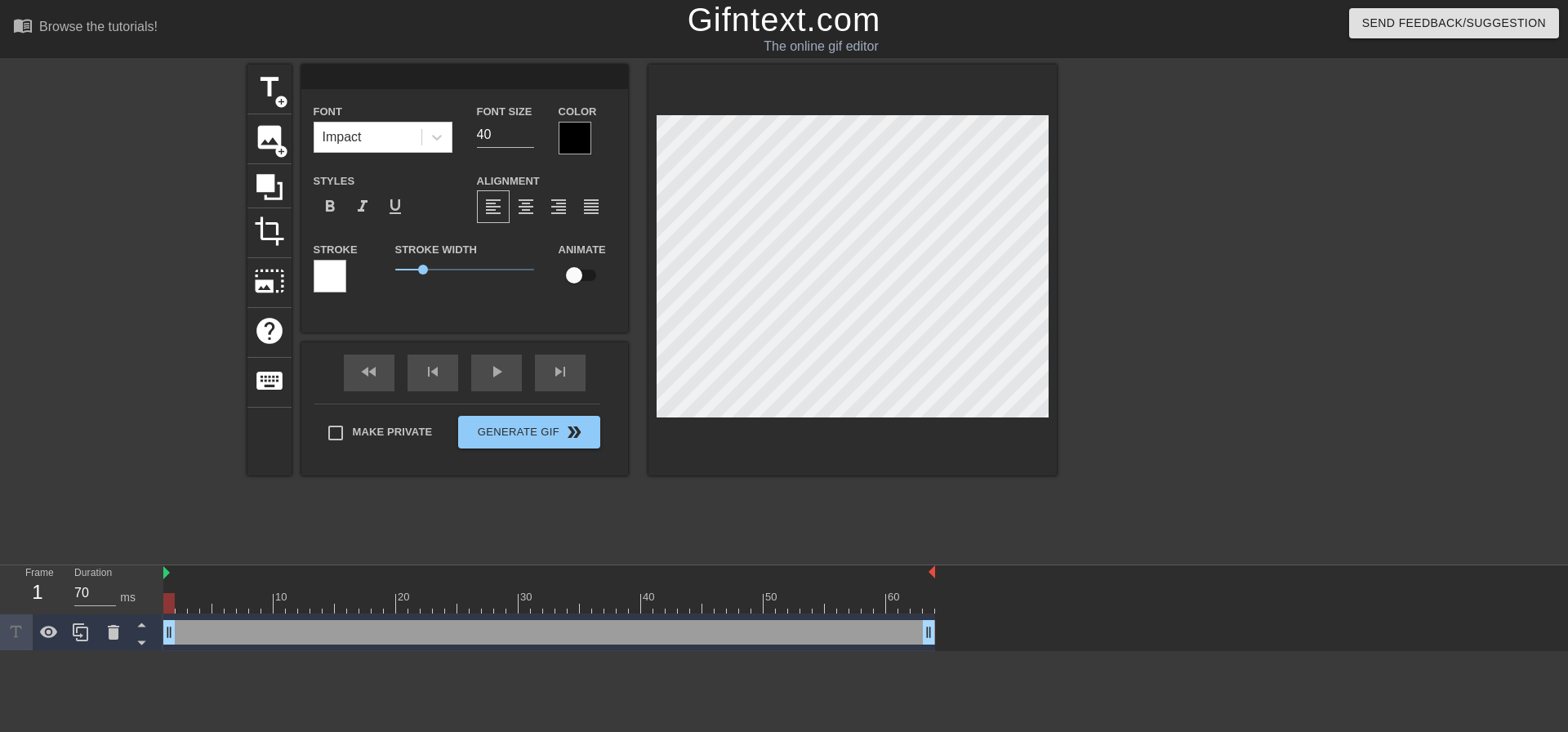type on "P" 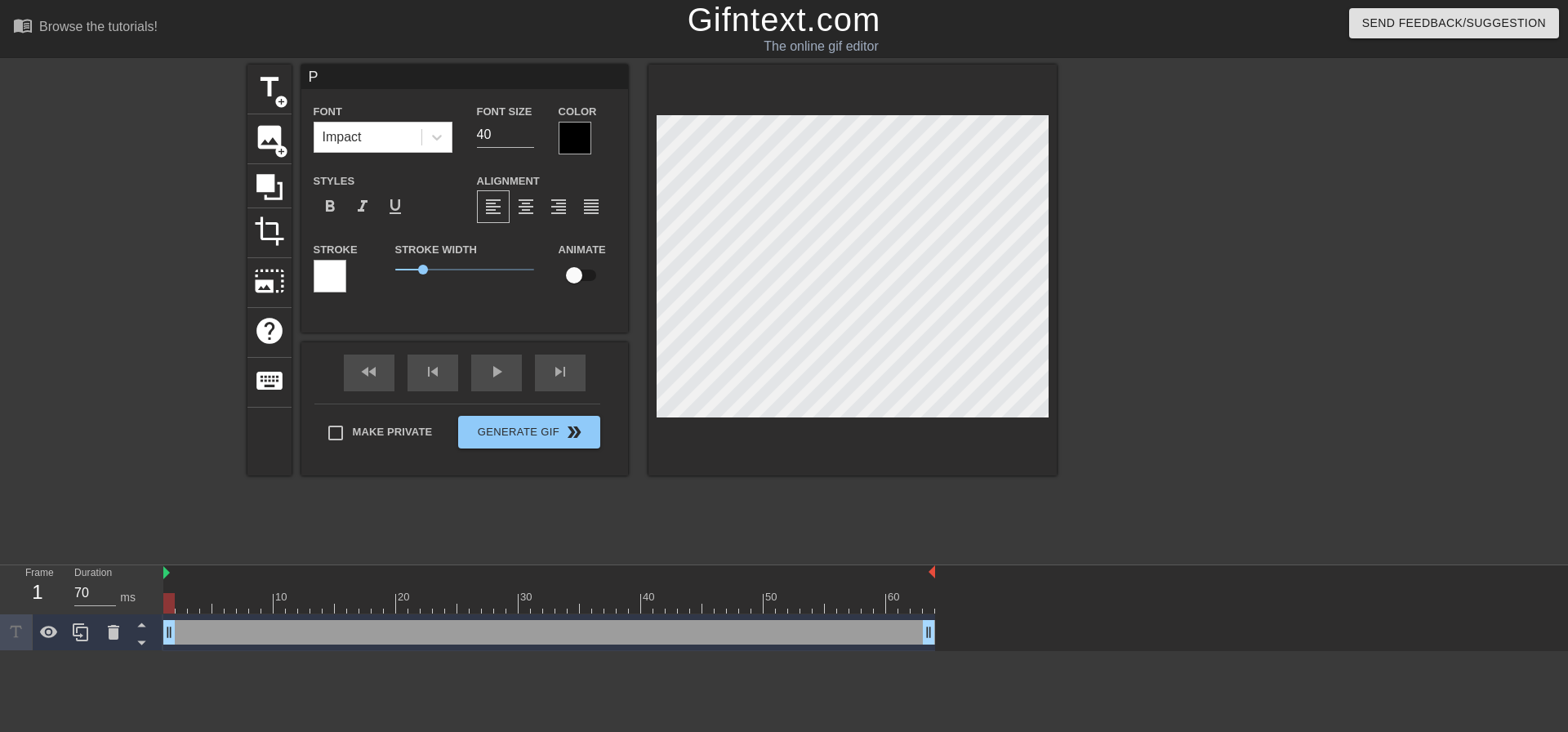 type on "PO" 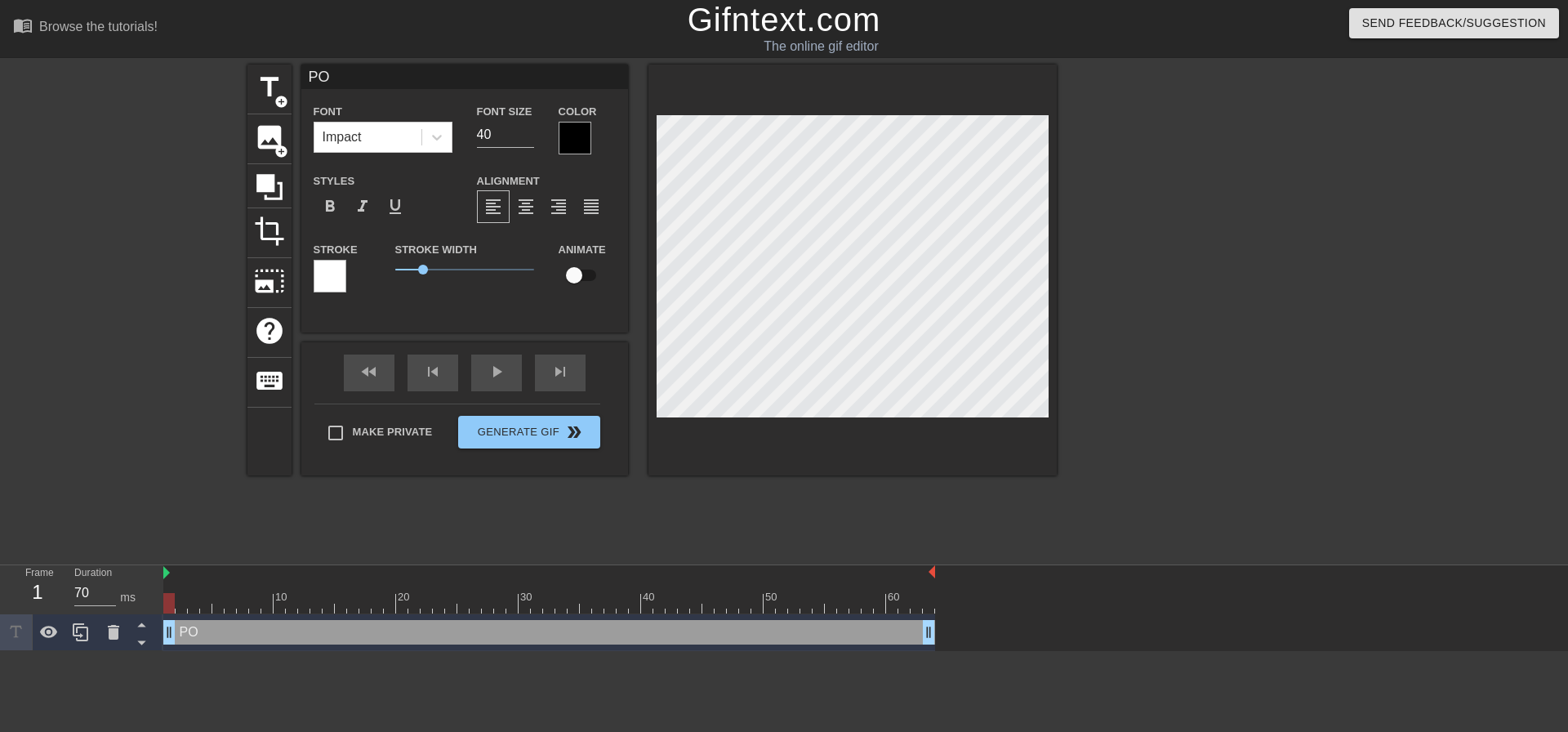 type on "POV" 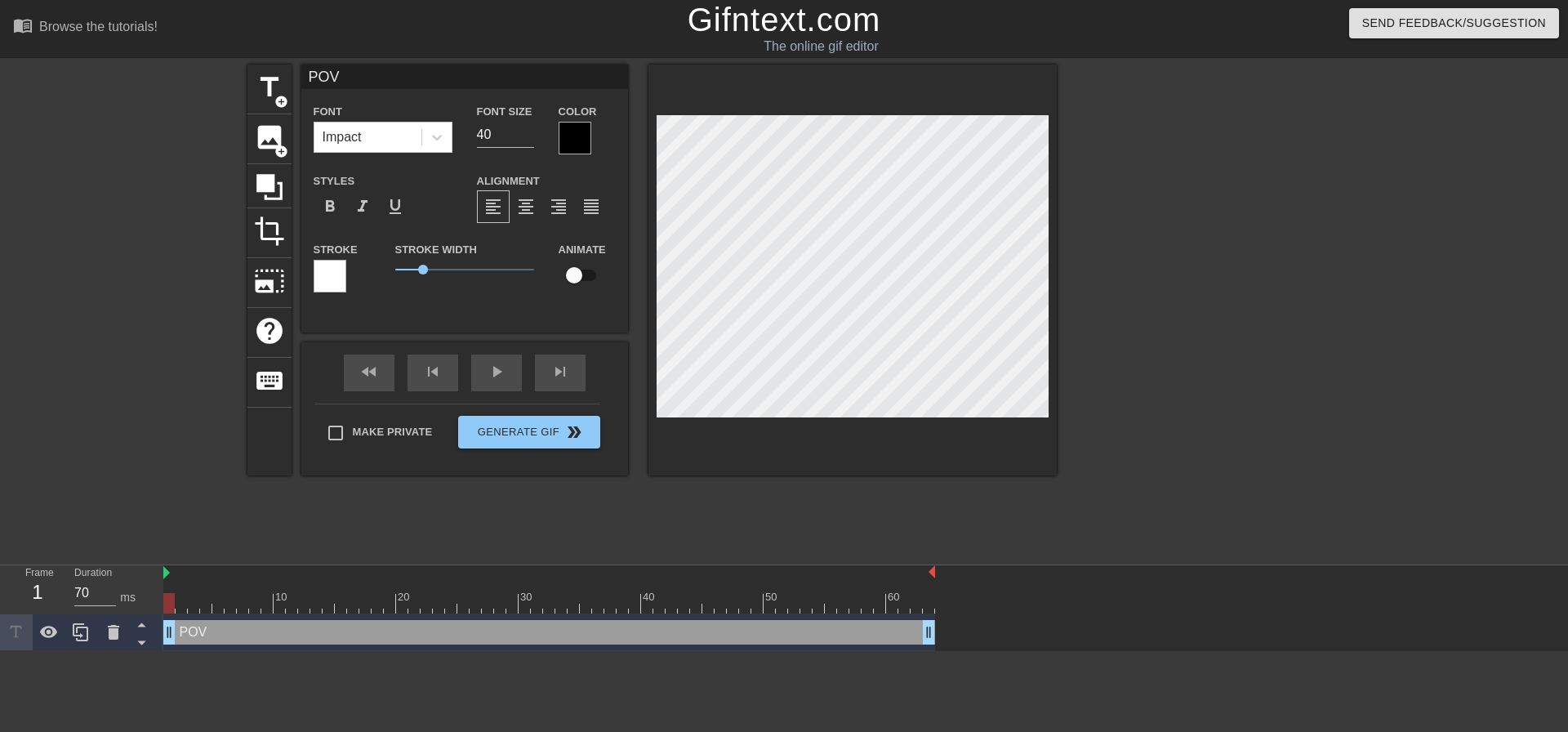 type on "POV" 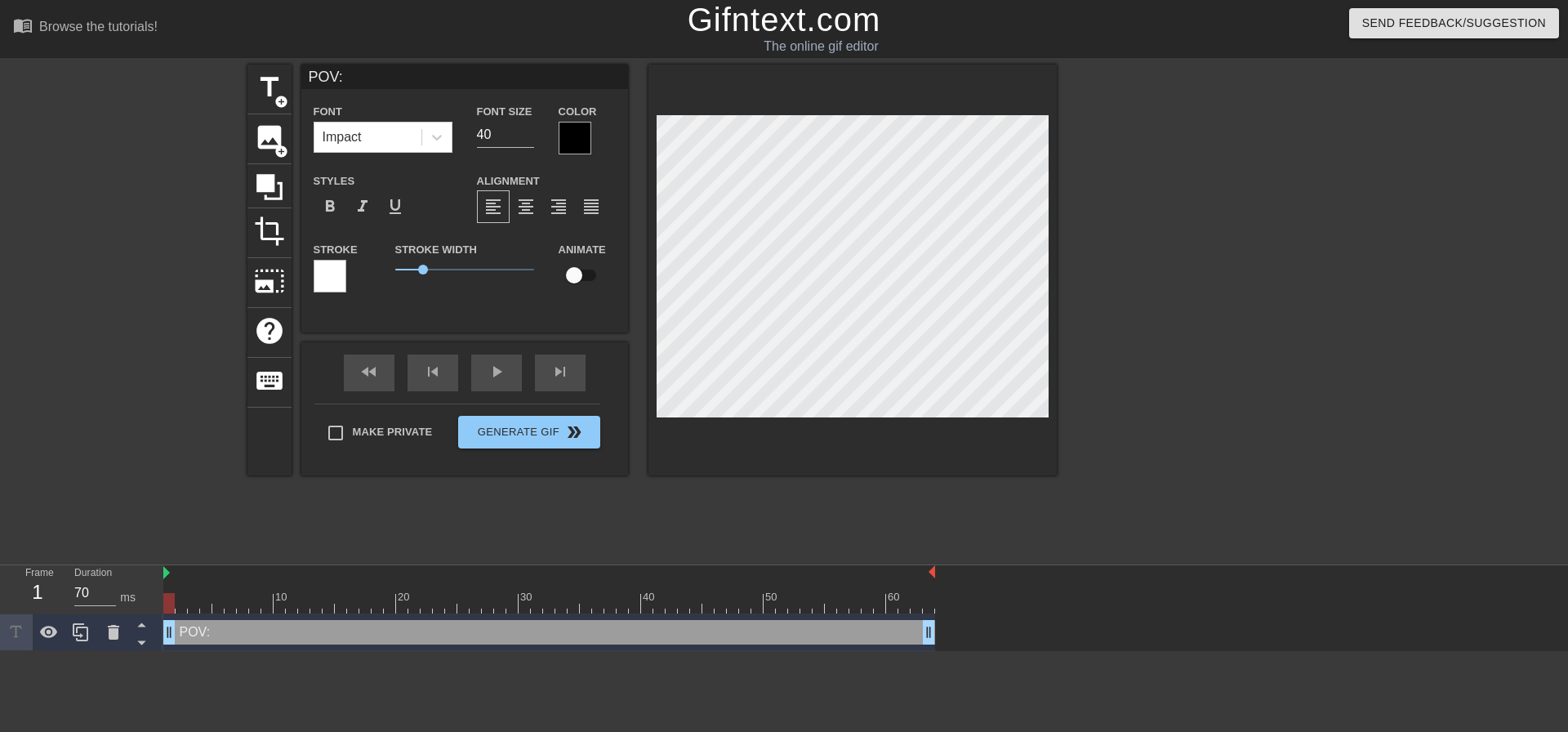 type on "POV:" 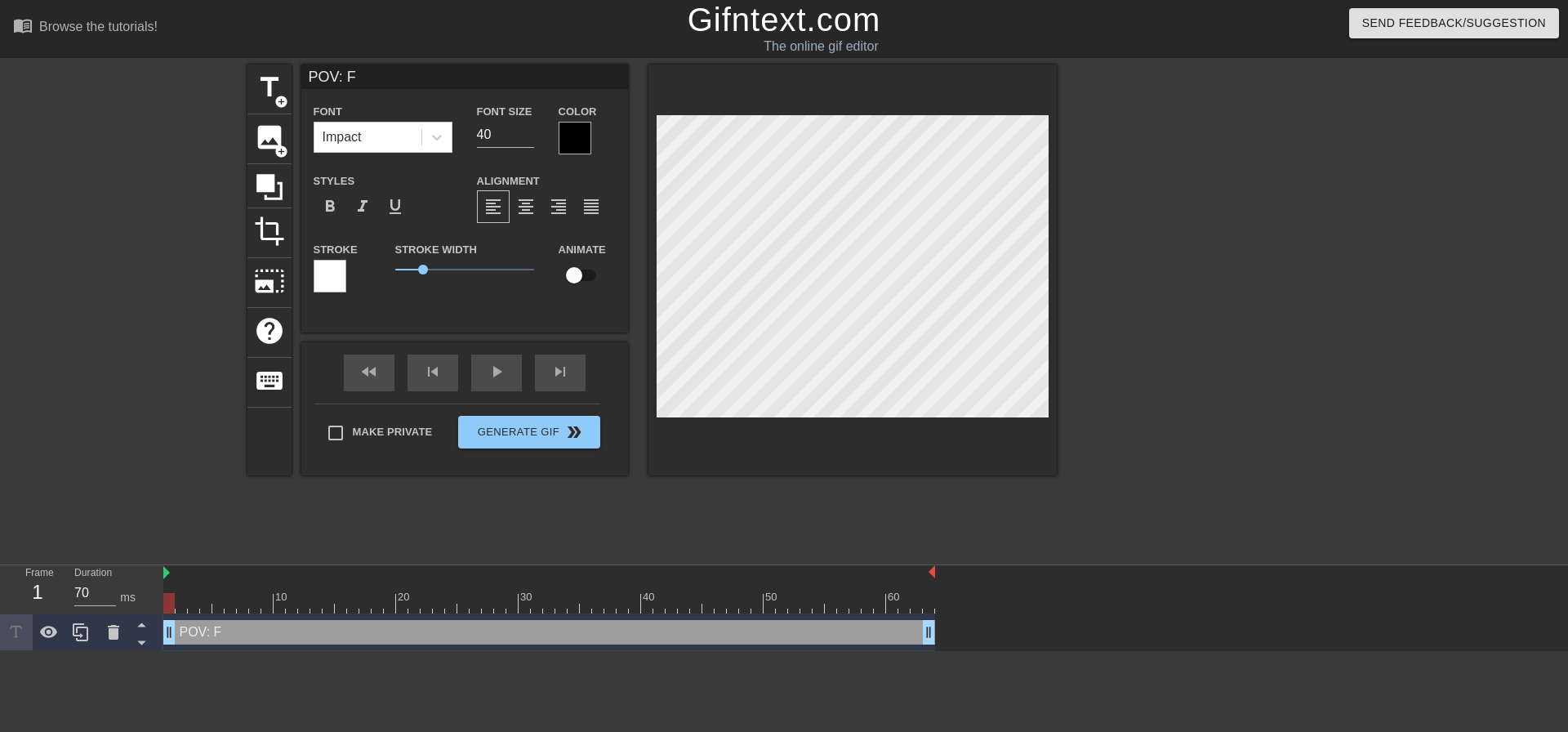 type on "POV: FR" 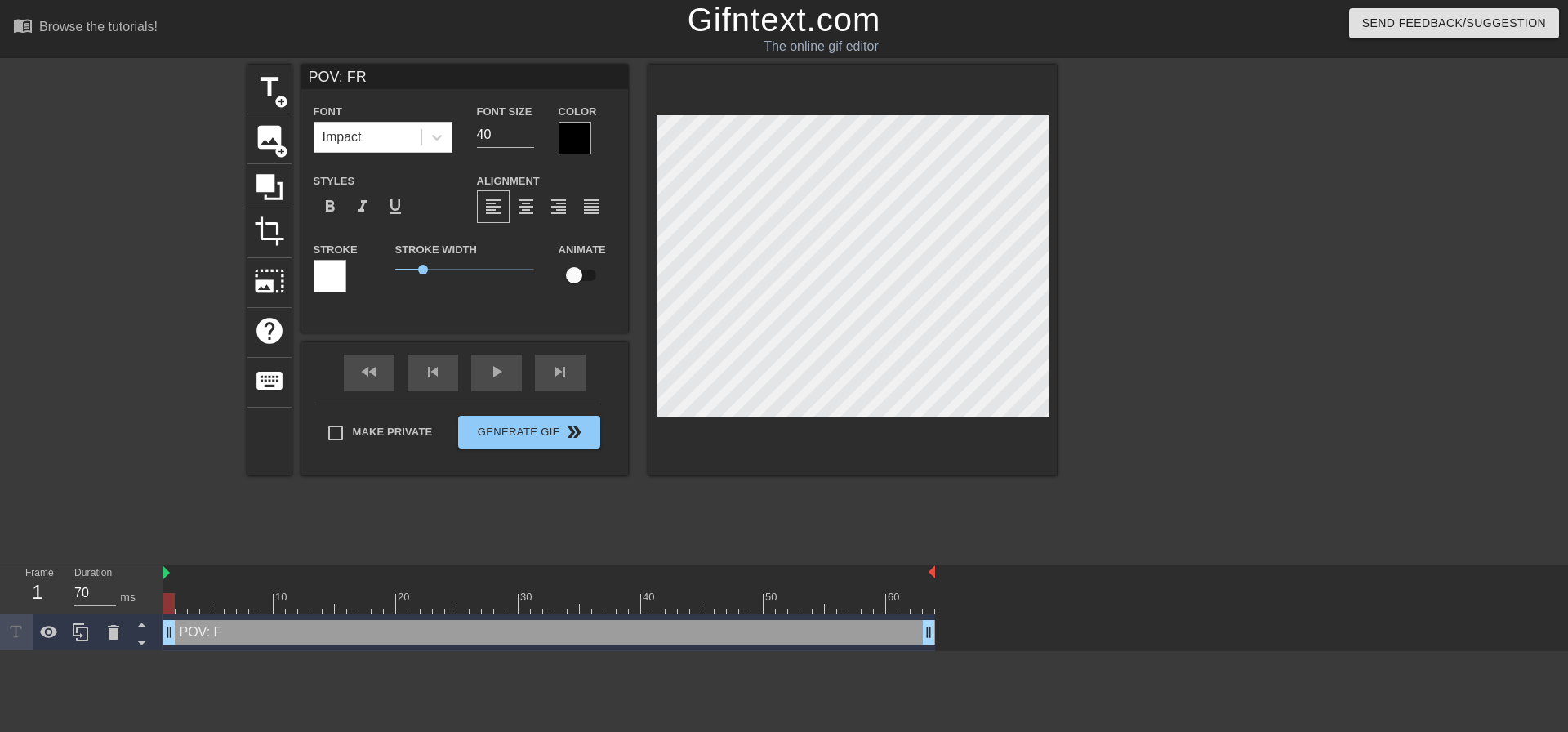 type on "POV: FRO" 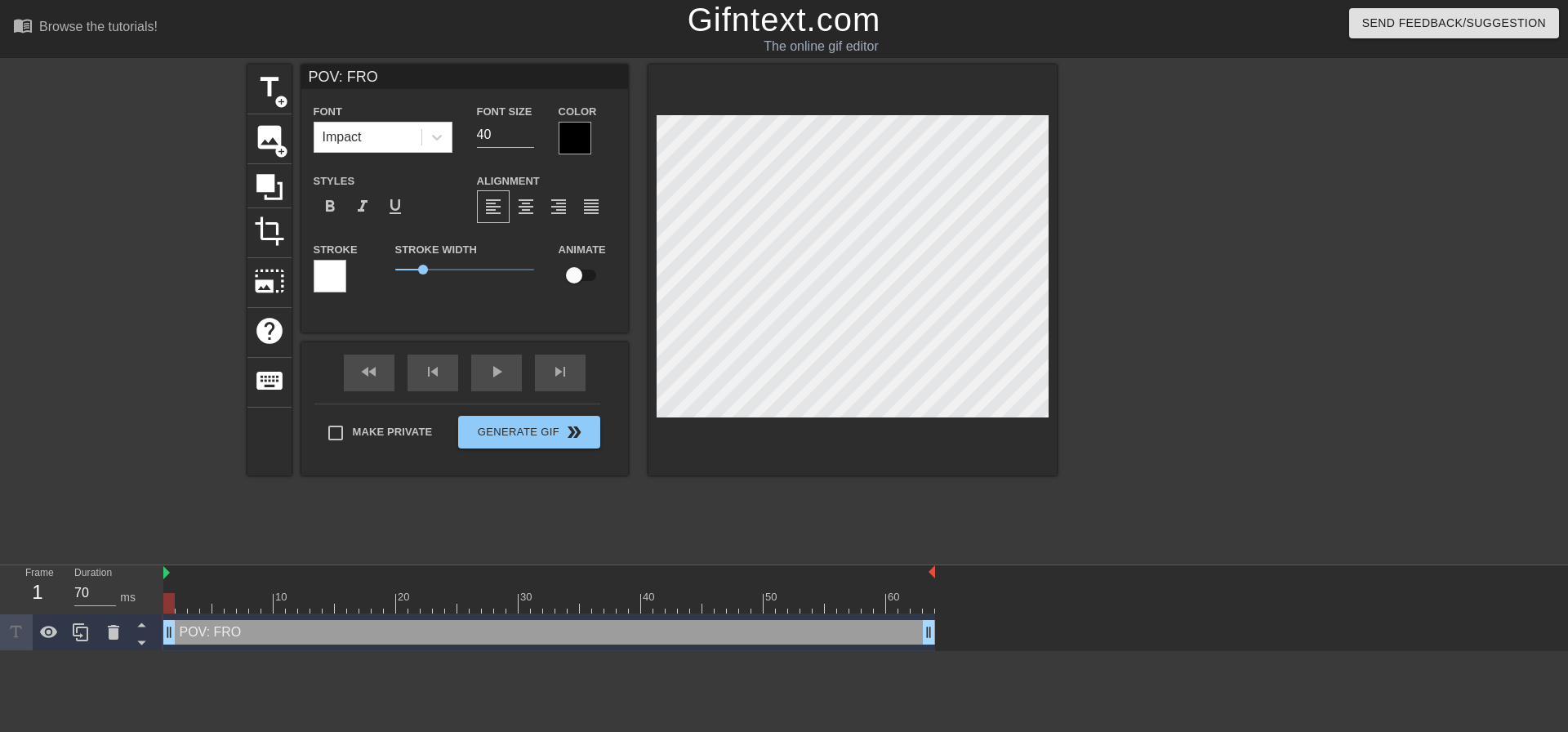 type on "POV: FROZ" 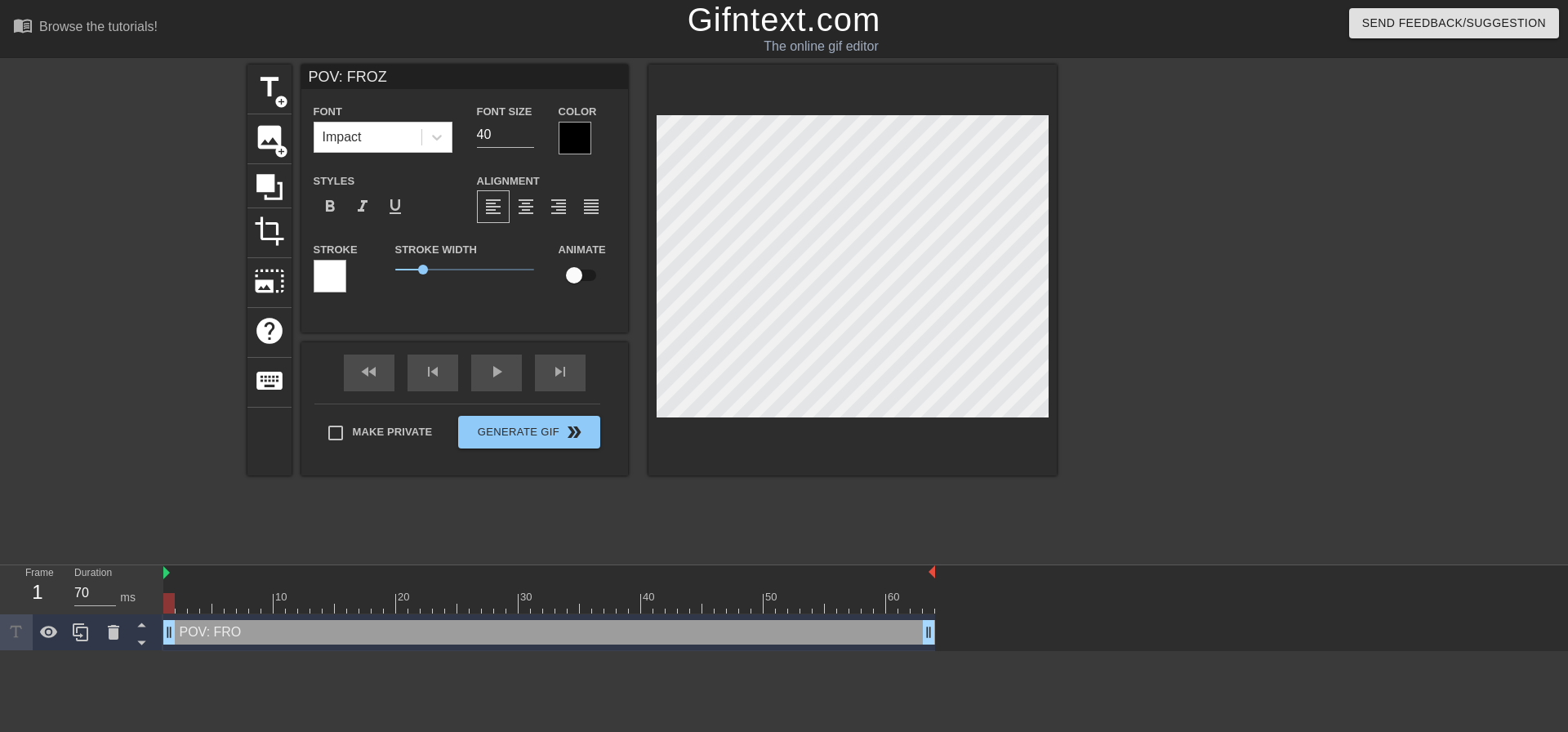 type on "POV: FROZE" 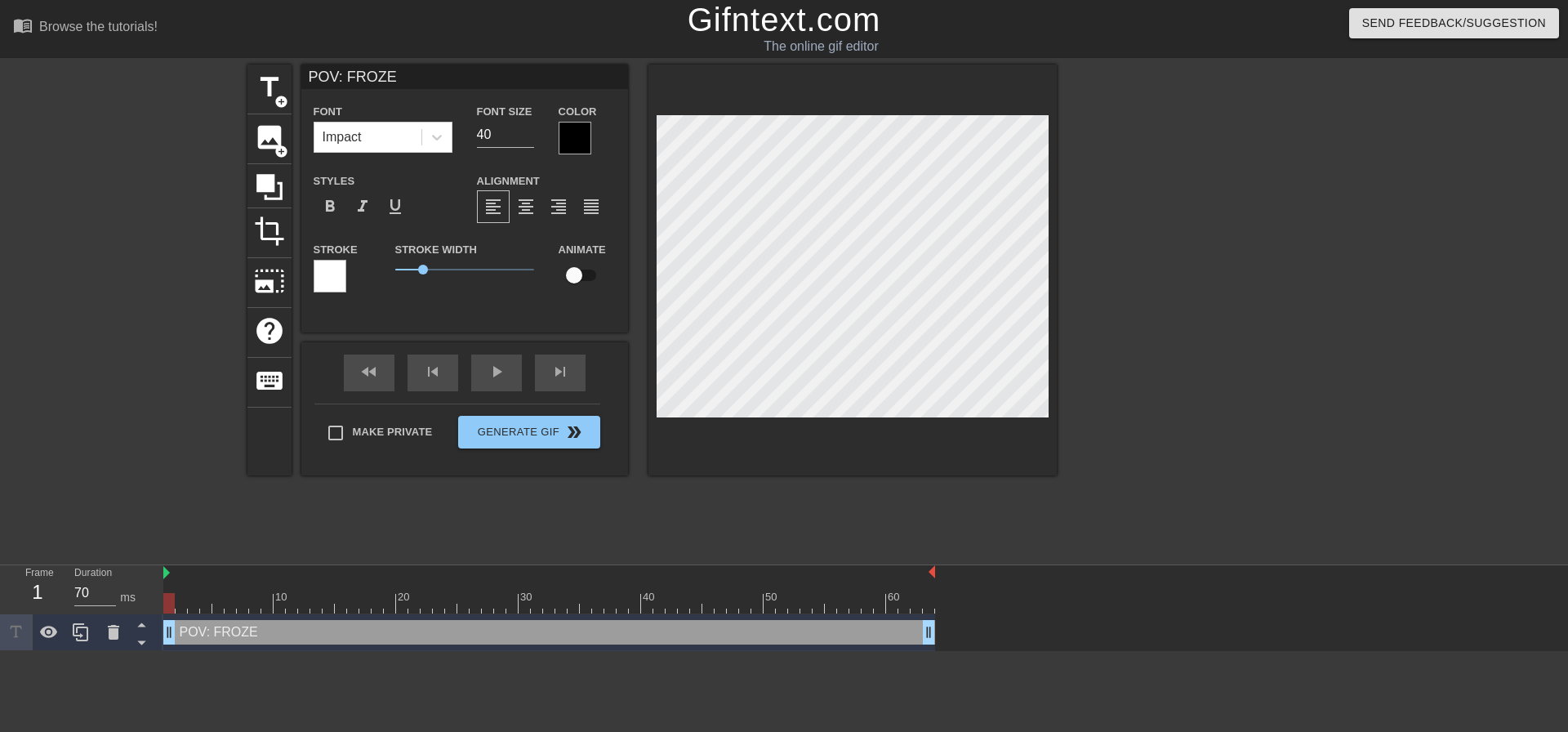 type on "POV: FROZEN" 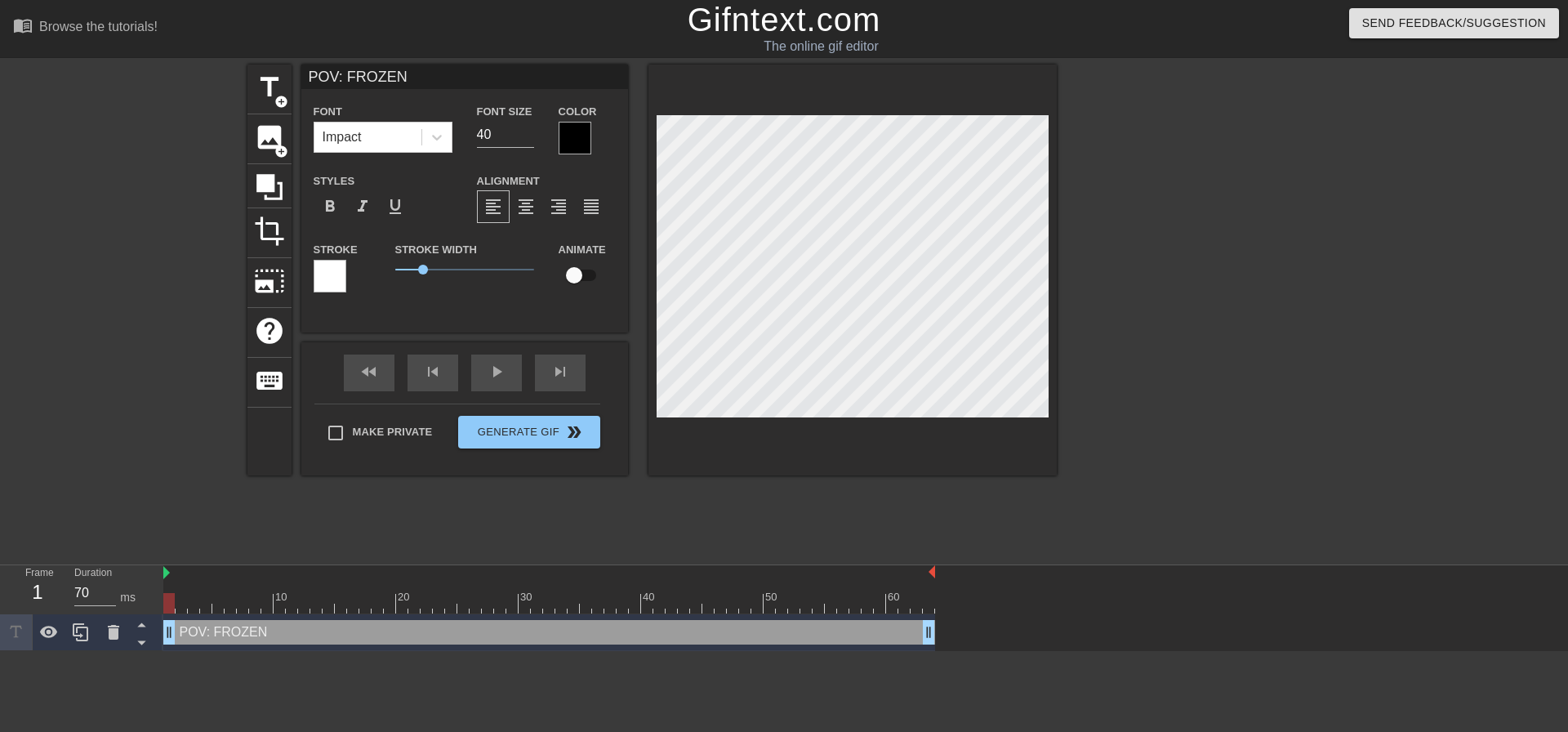type on "POV: FROZEN" 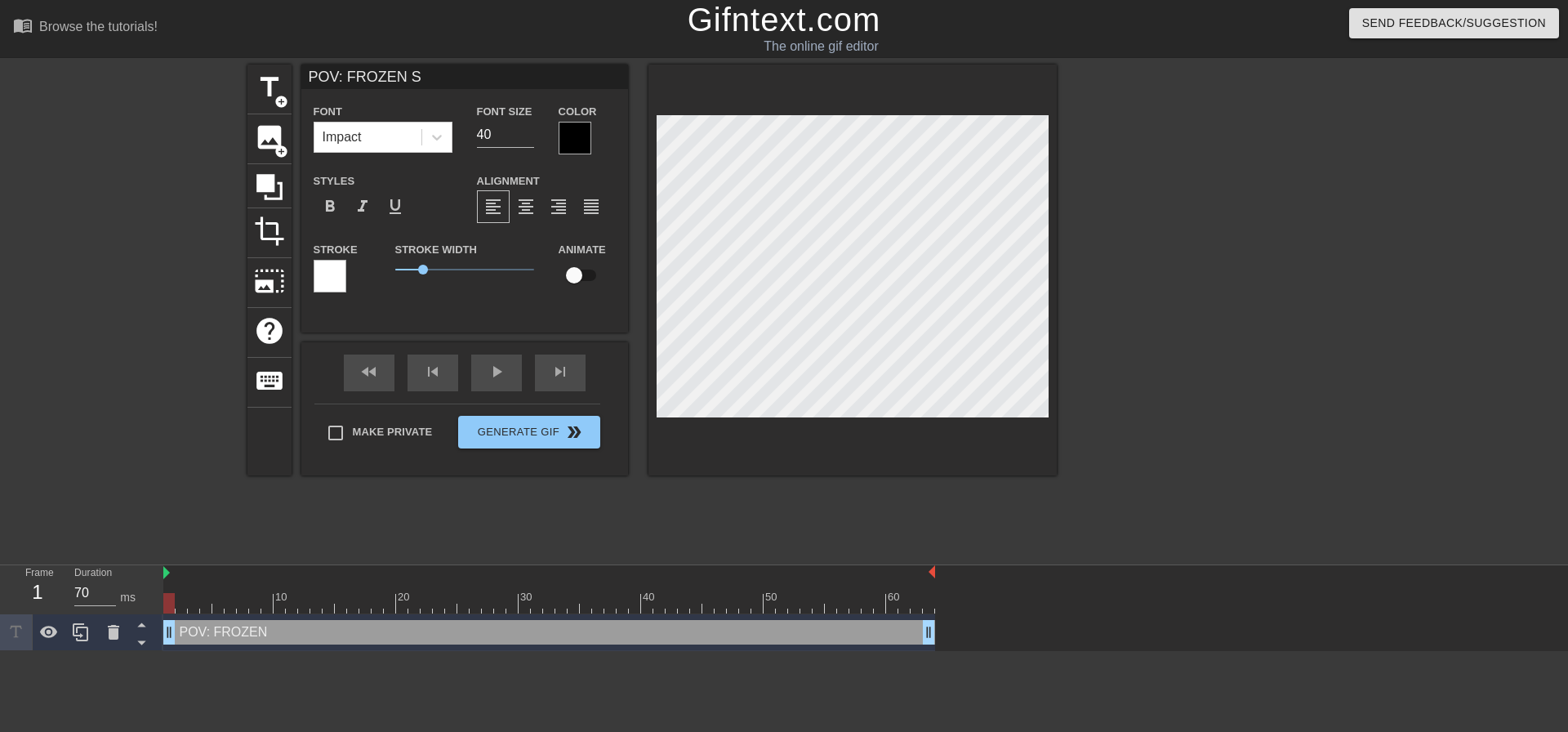 type on "POV: FROZEN SE" 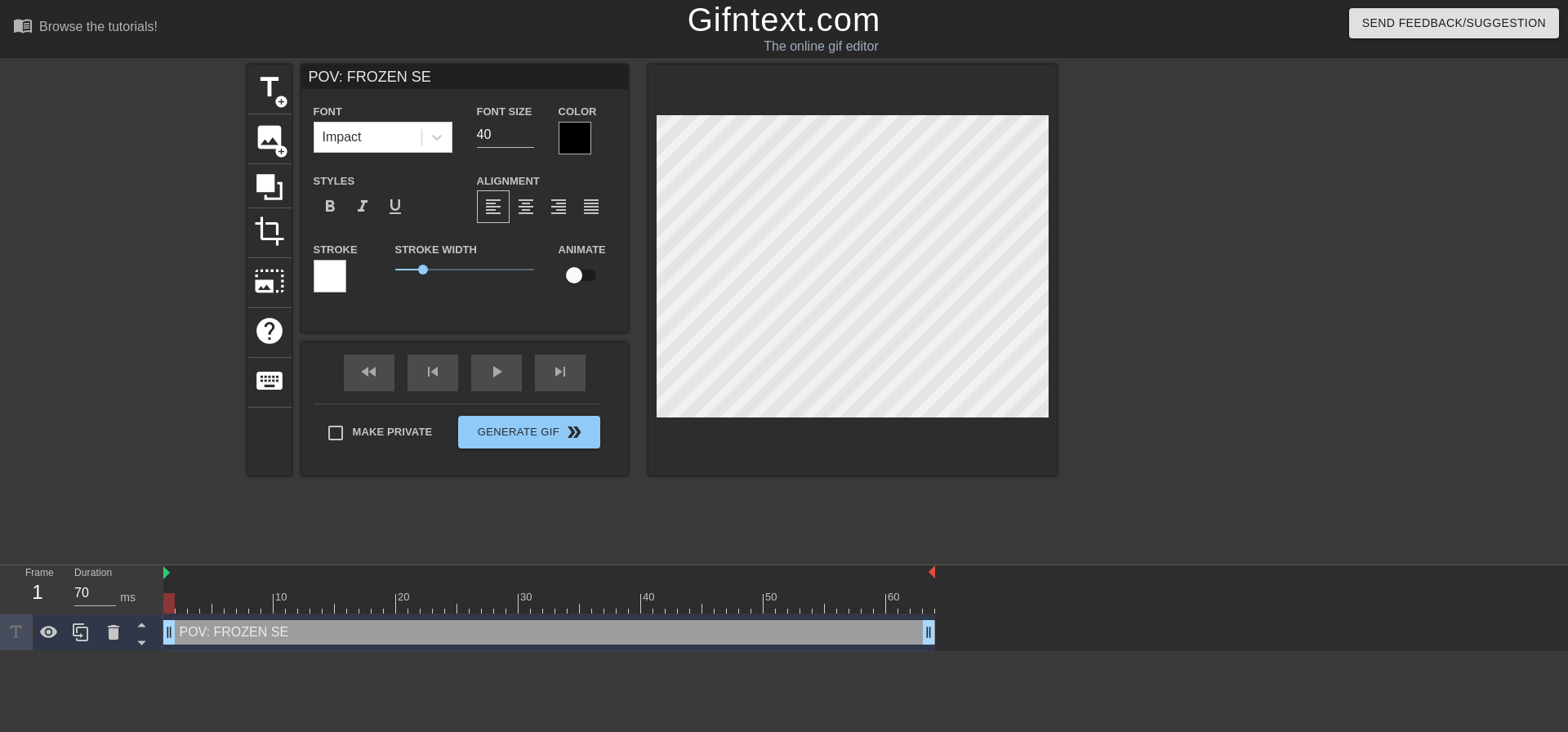 type on "POV: FROZEN SEE" 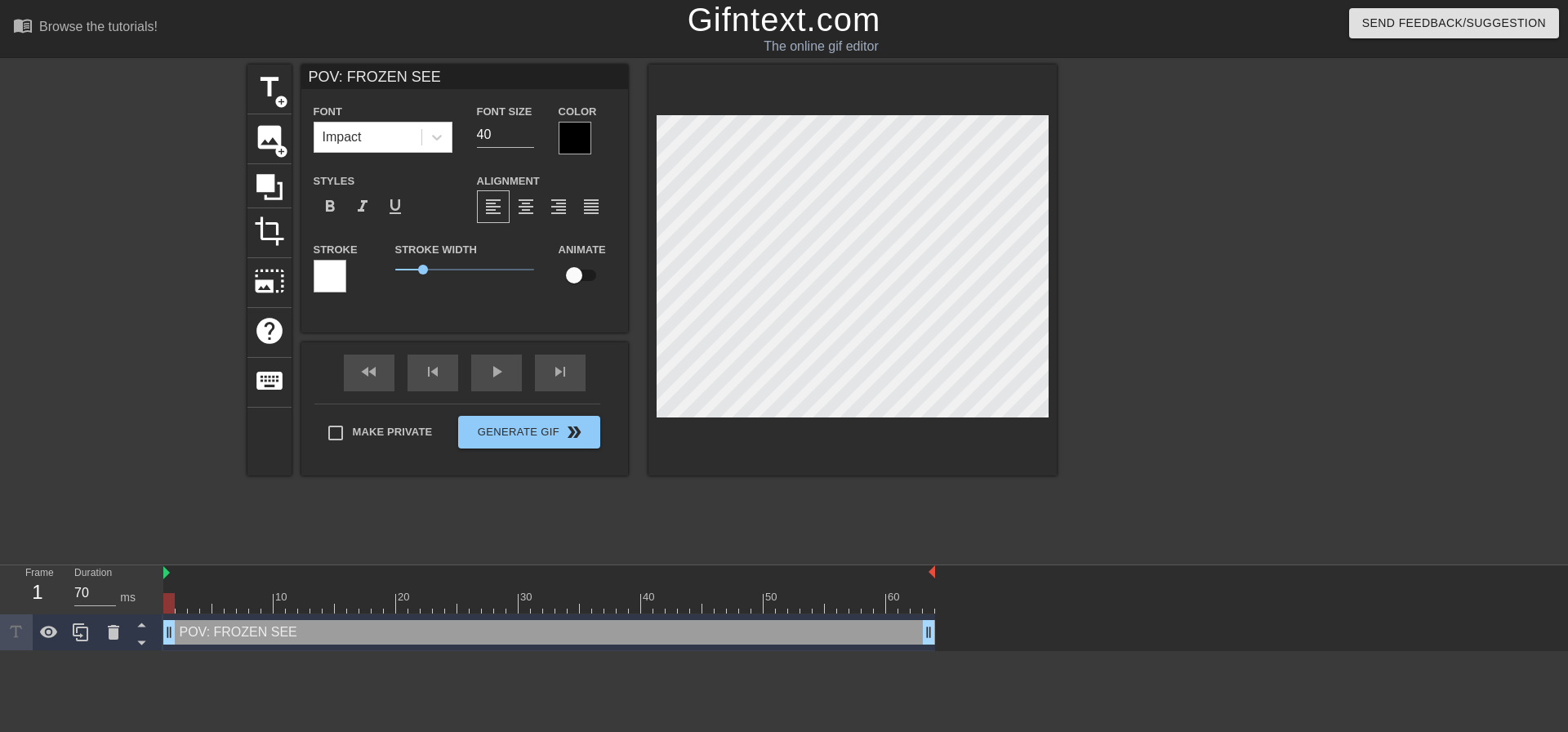 type on "POV: FROZEN SEE'" 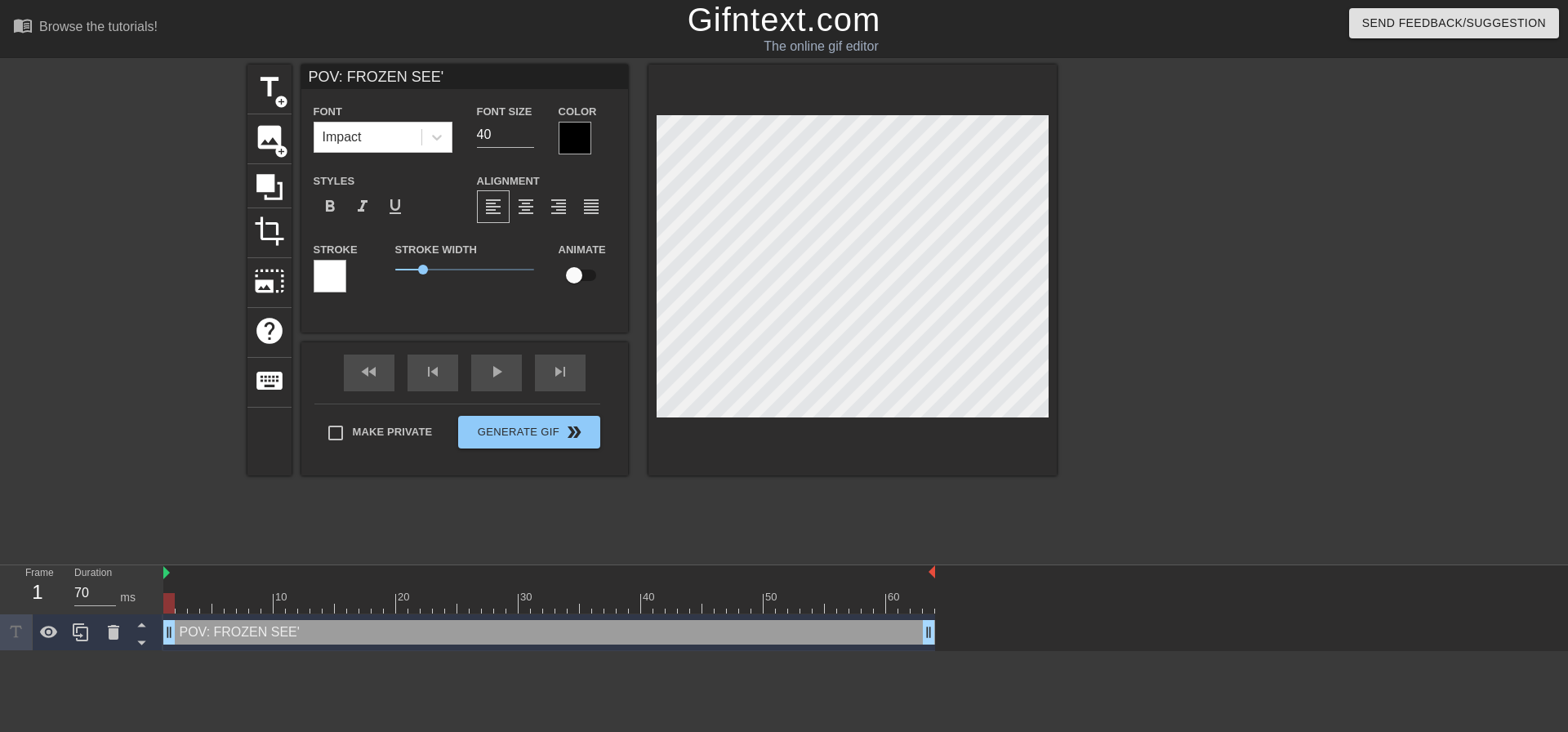 scroll, scrollTop: 2, scrollLeft: 7, axis: both 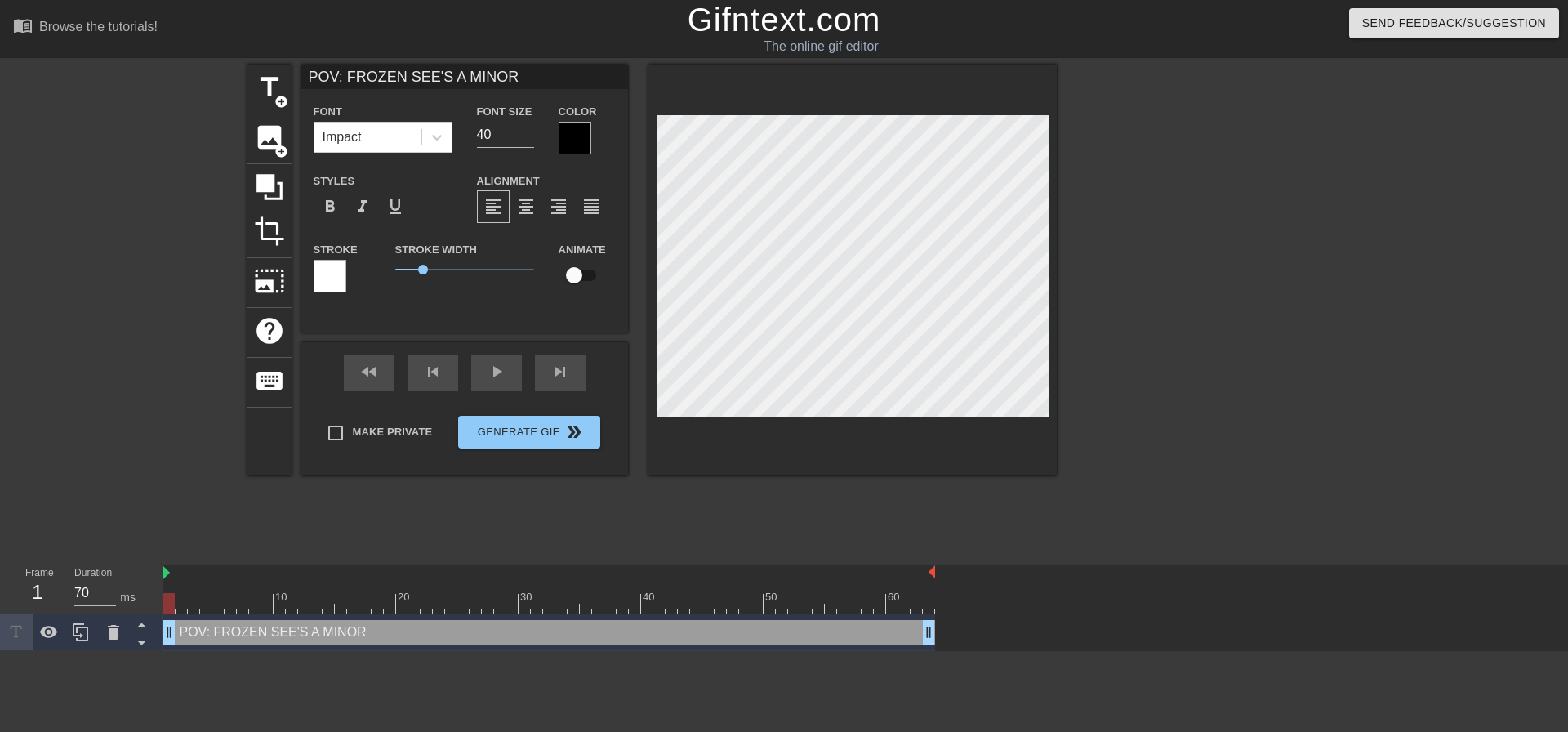 type on "POV: FROZEN SEE'S A MINOR" 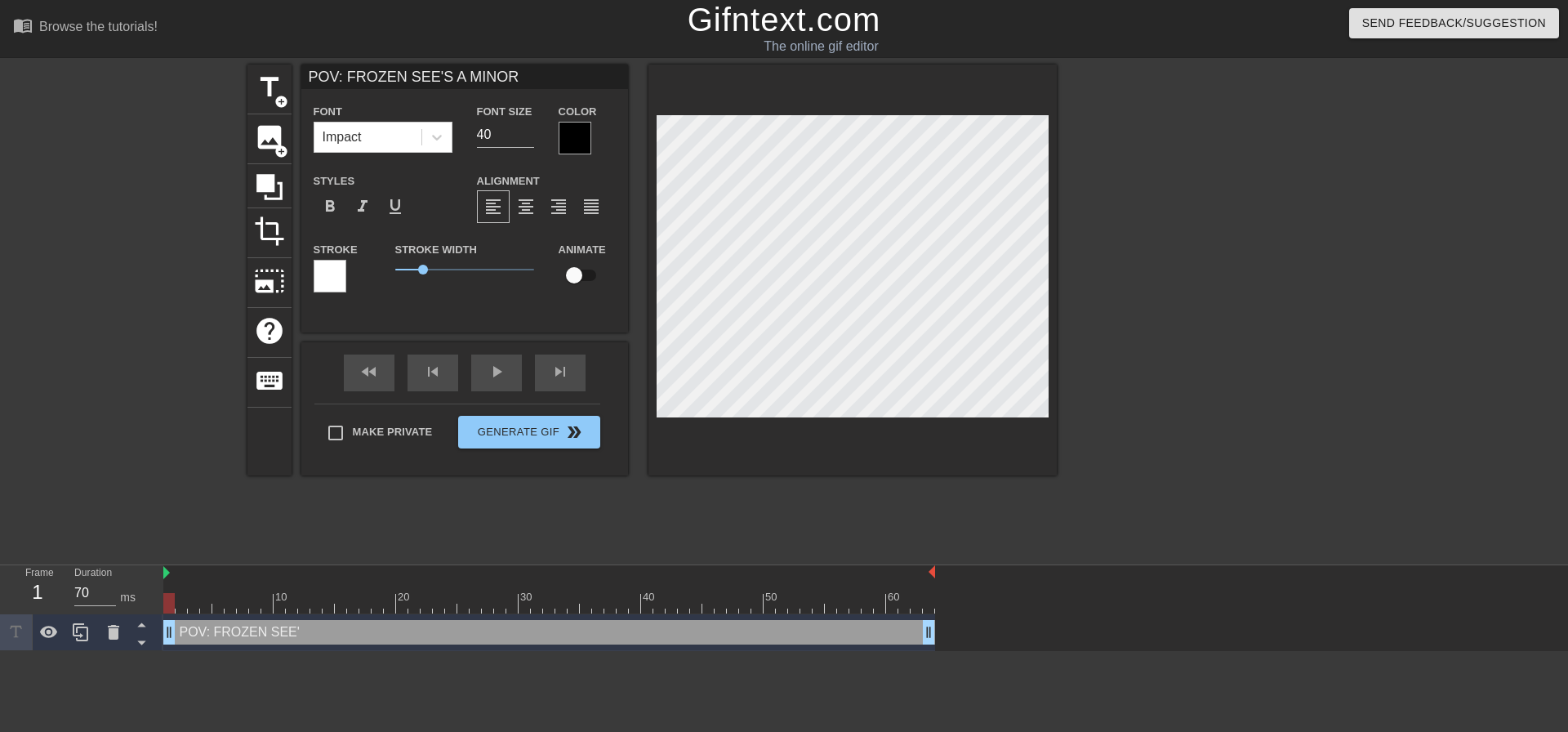 type on "POV: FROZEN SEE'" 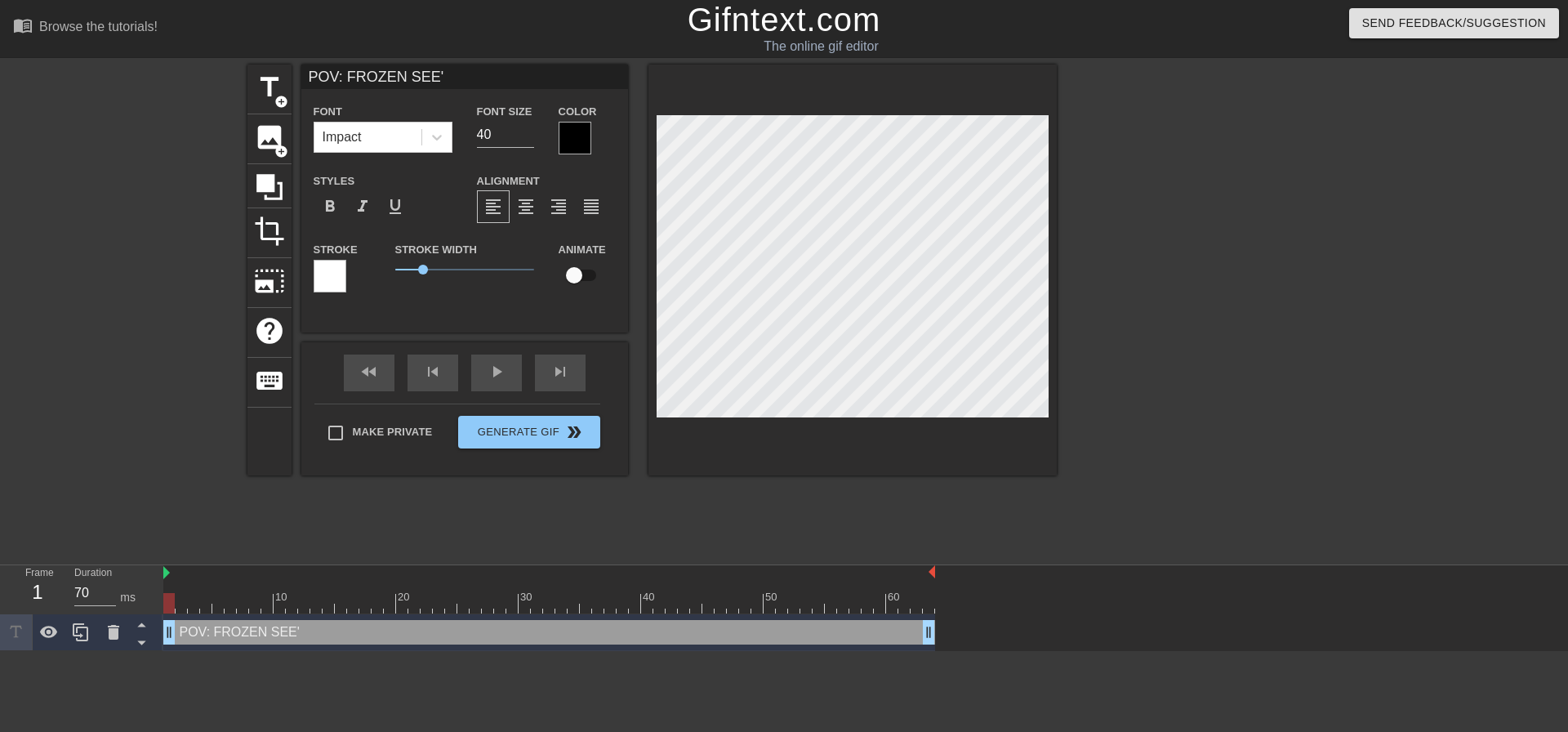 type on "POV: FROZEN SEE" 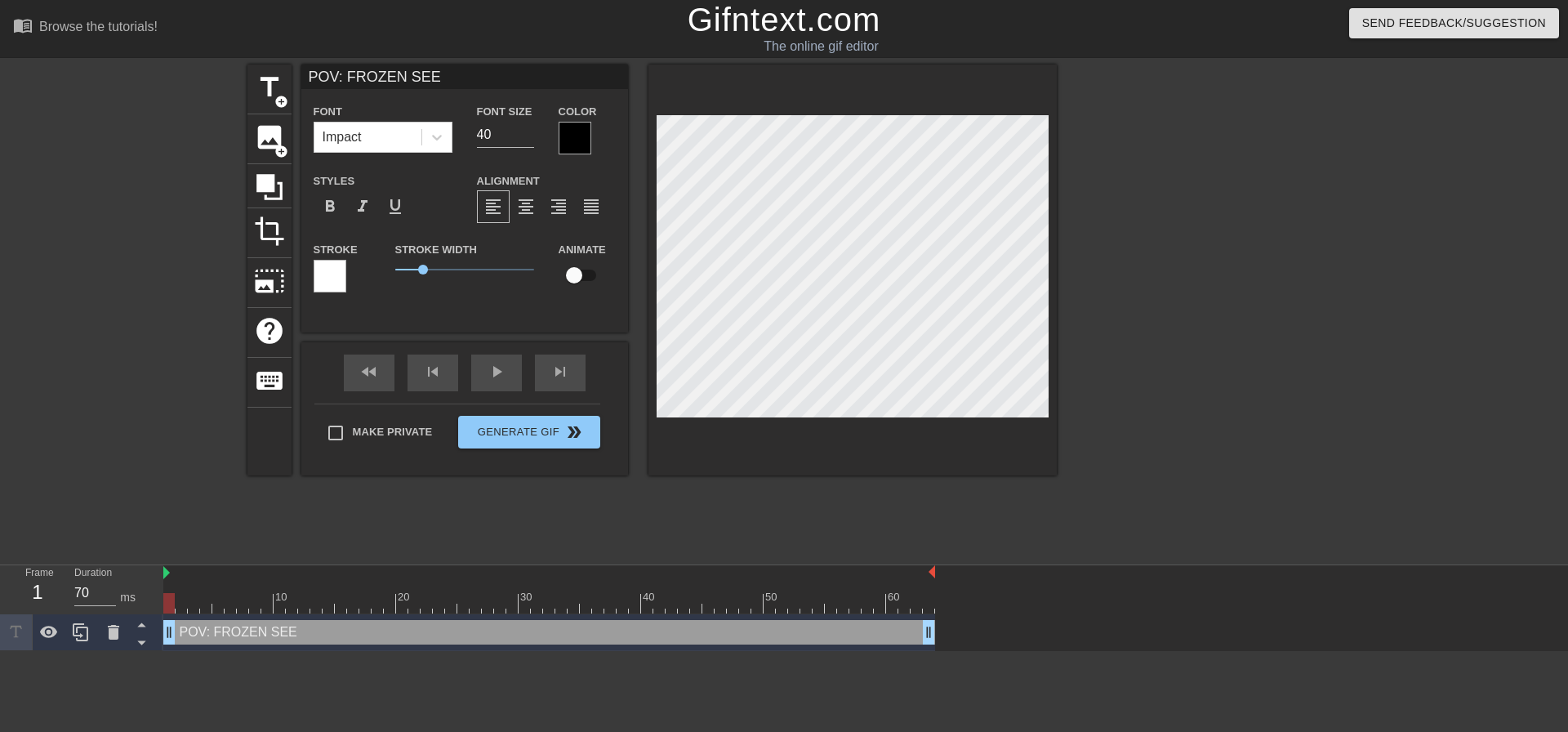type on "POV: FROZEN SEES A MINOR" 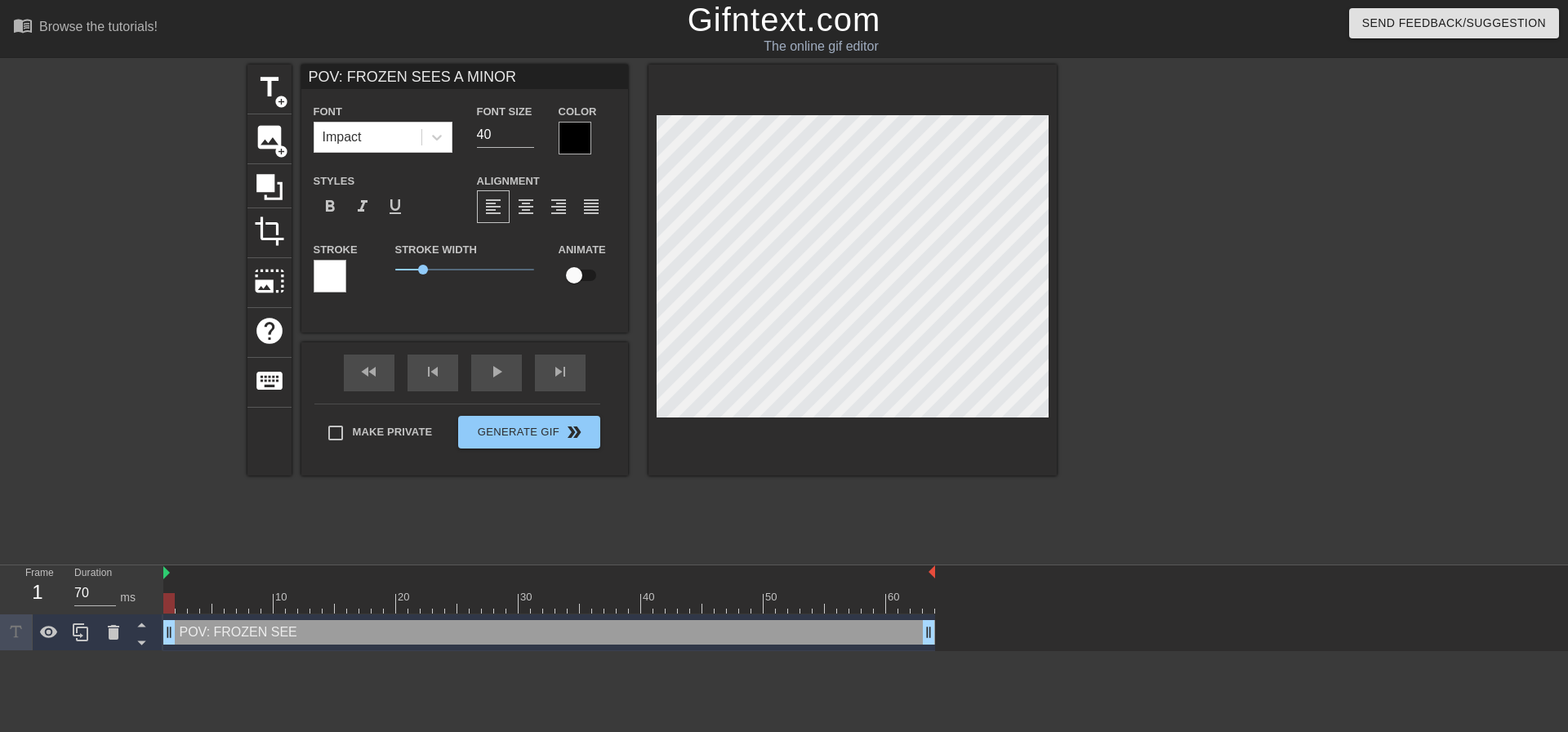 type on "POV: FROZEN SEES A MINOR" 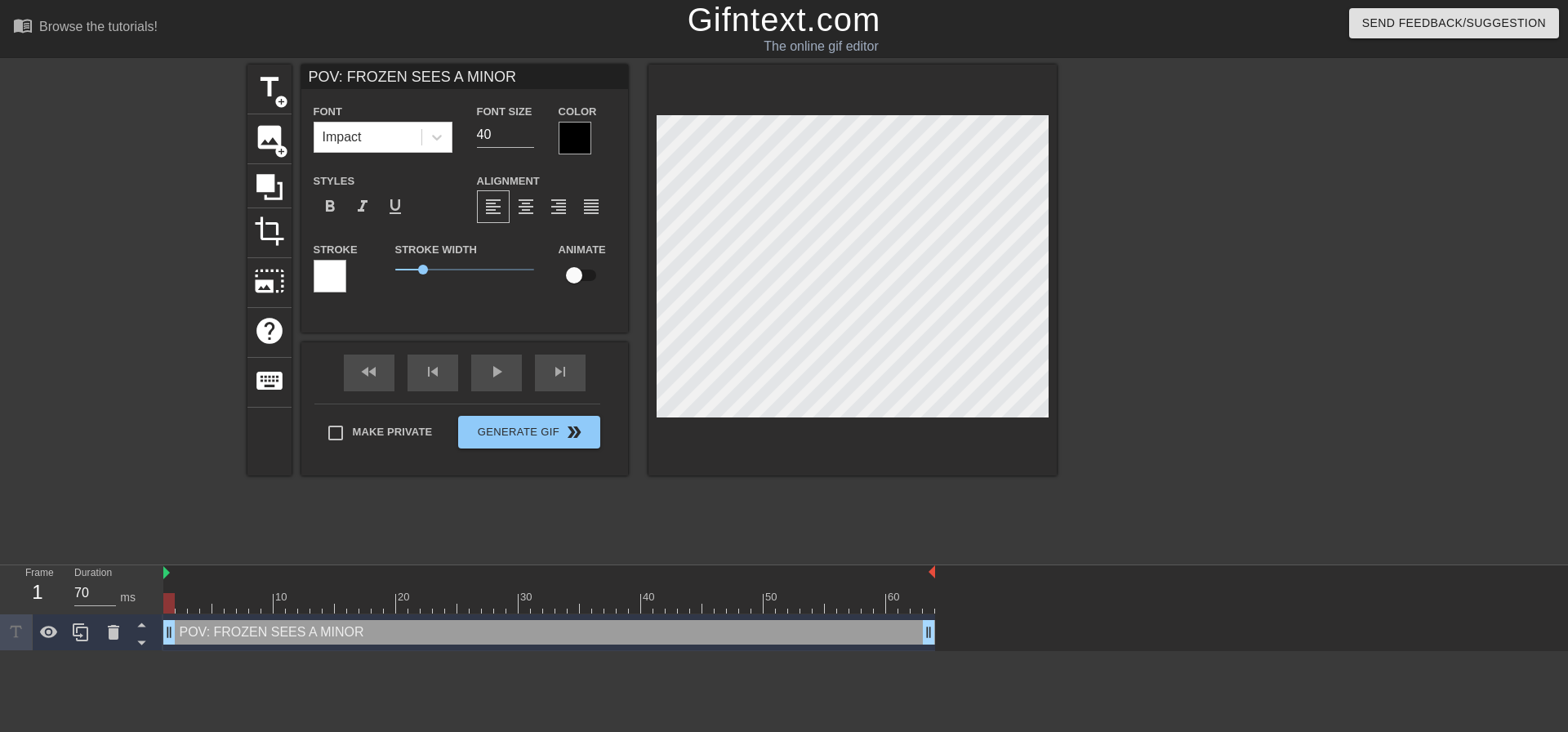 type on "POV: FROZEN SEES A" 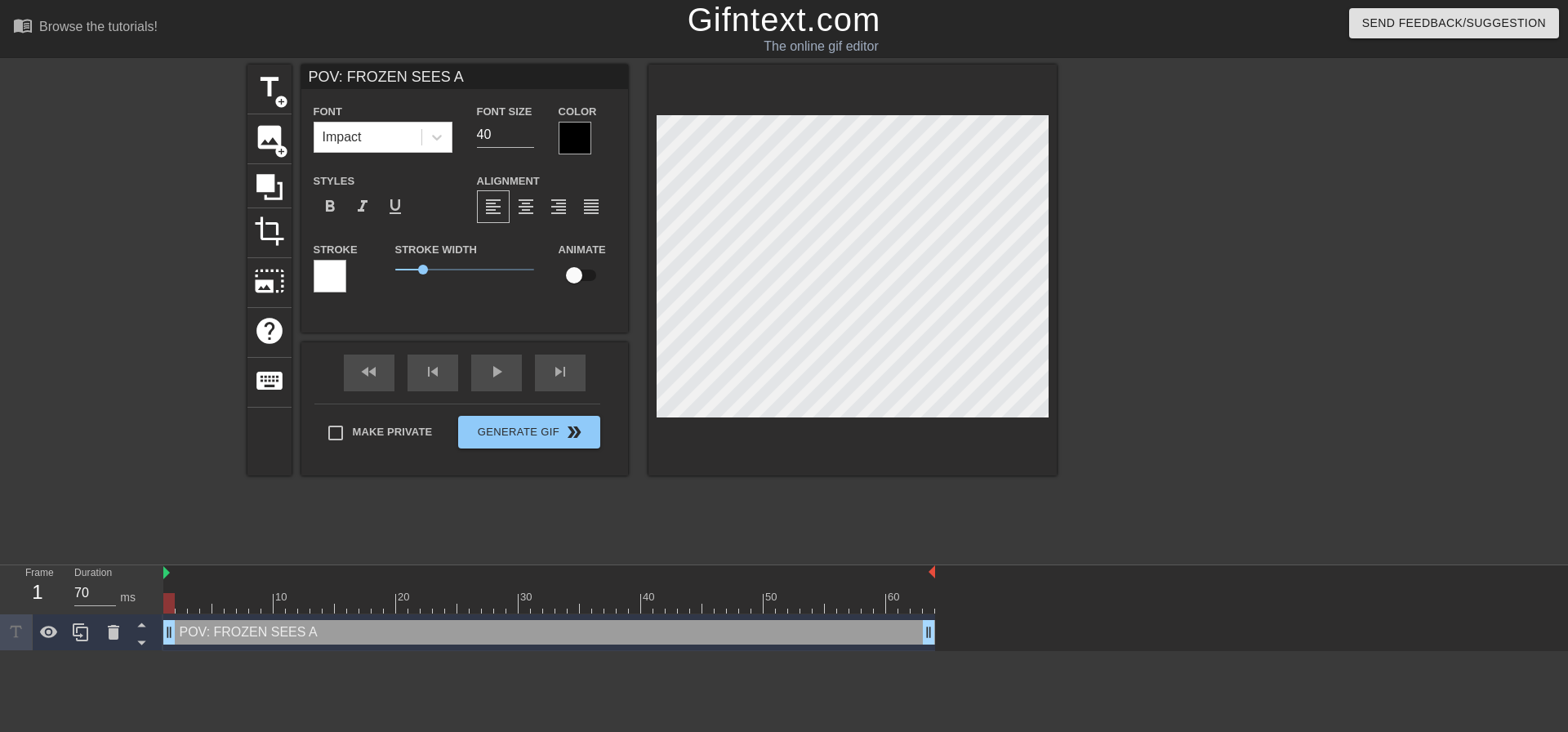 type on "POV: FROZEN SEES A" 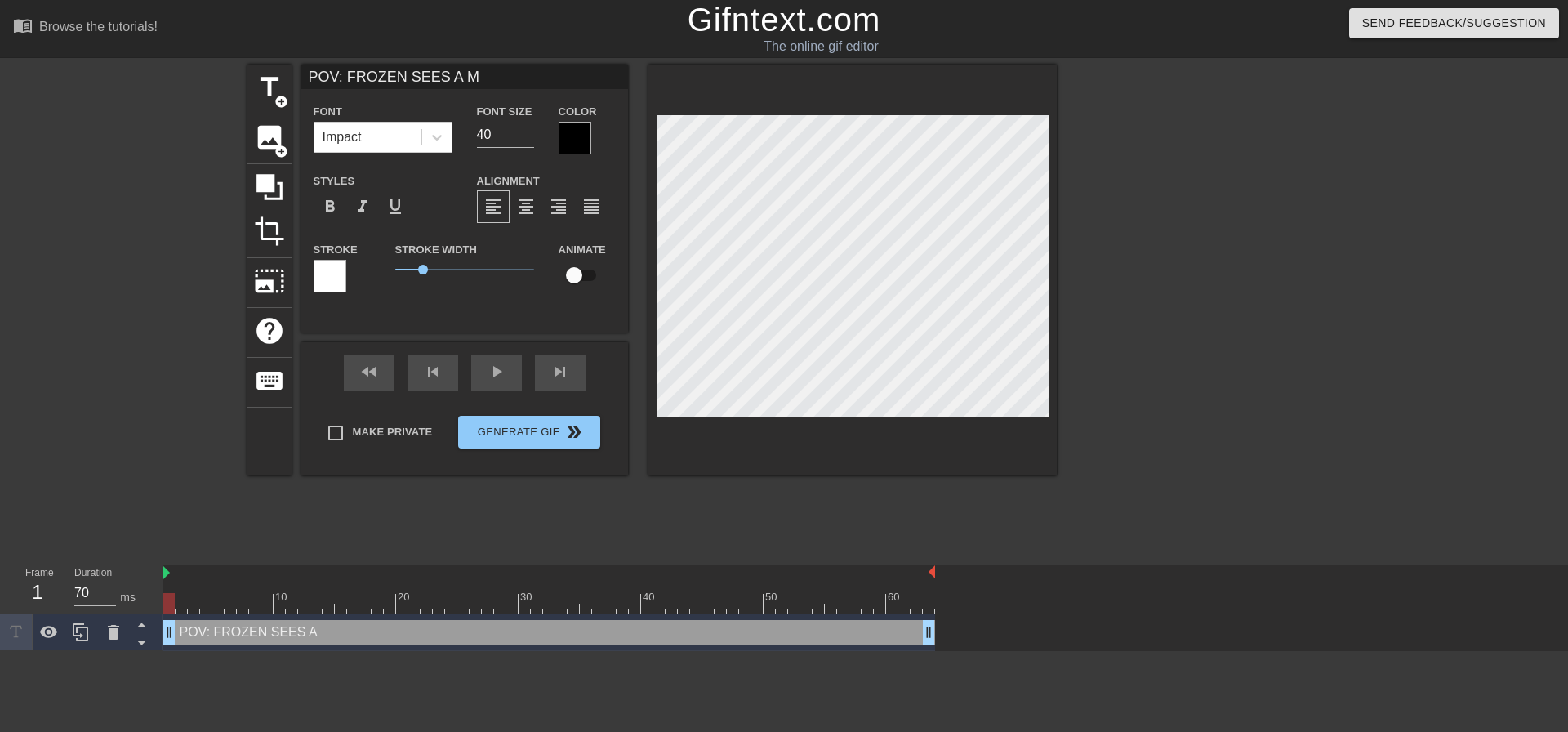 type on "POV: FROZEN SEES A MI" 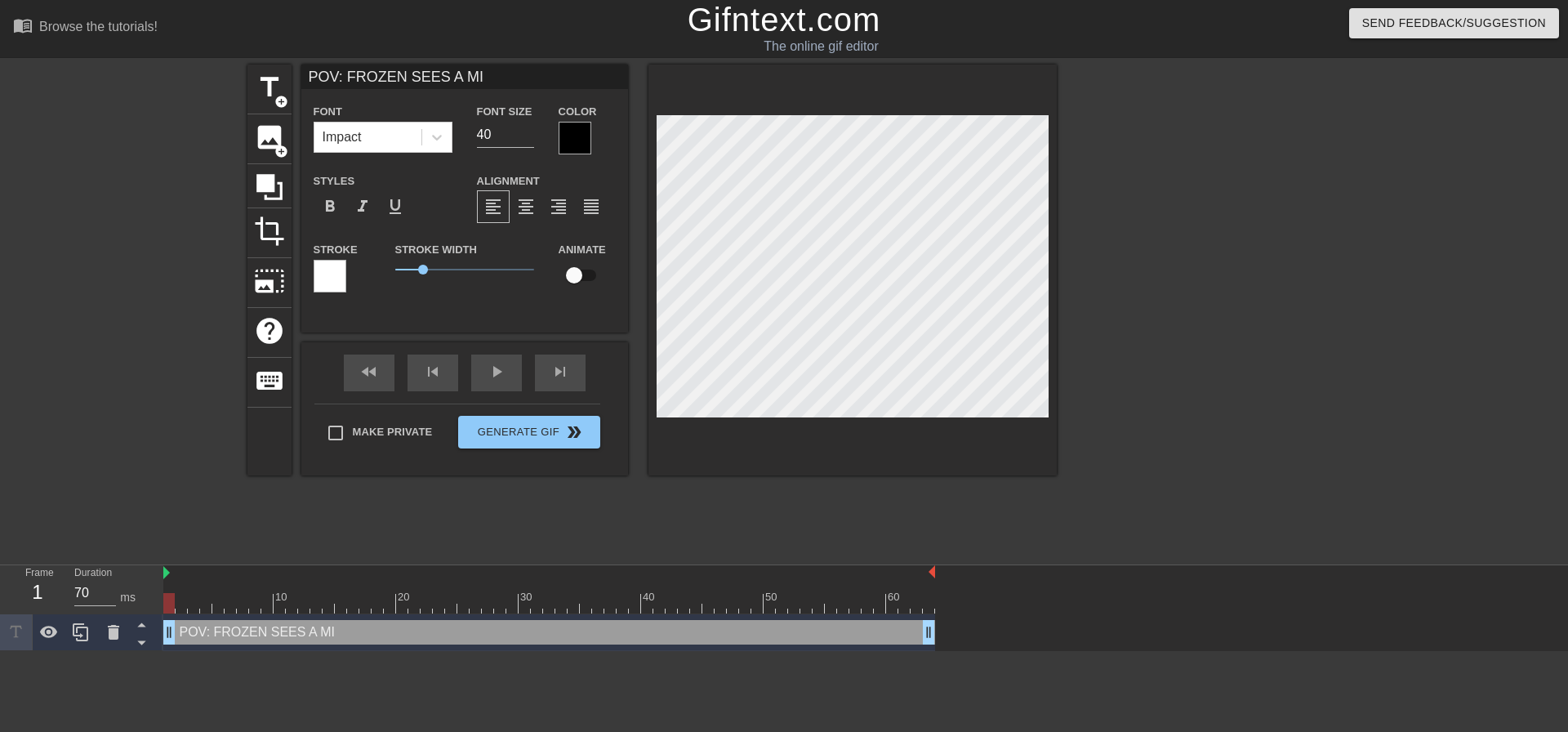type on "POV: FROZEN SEES A MIN" 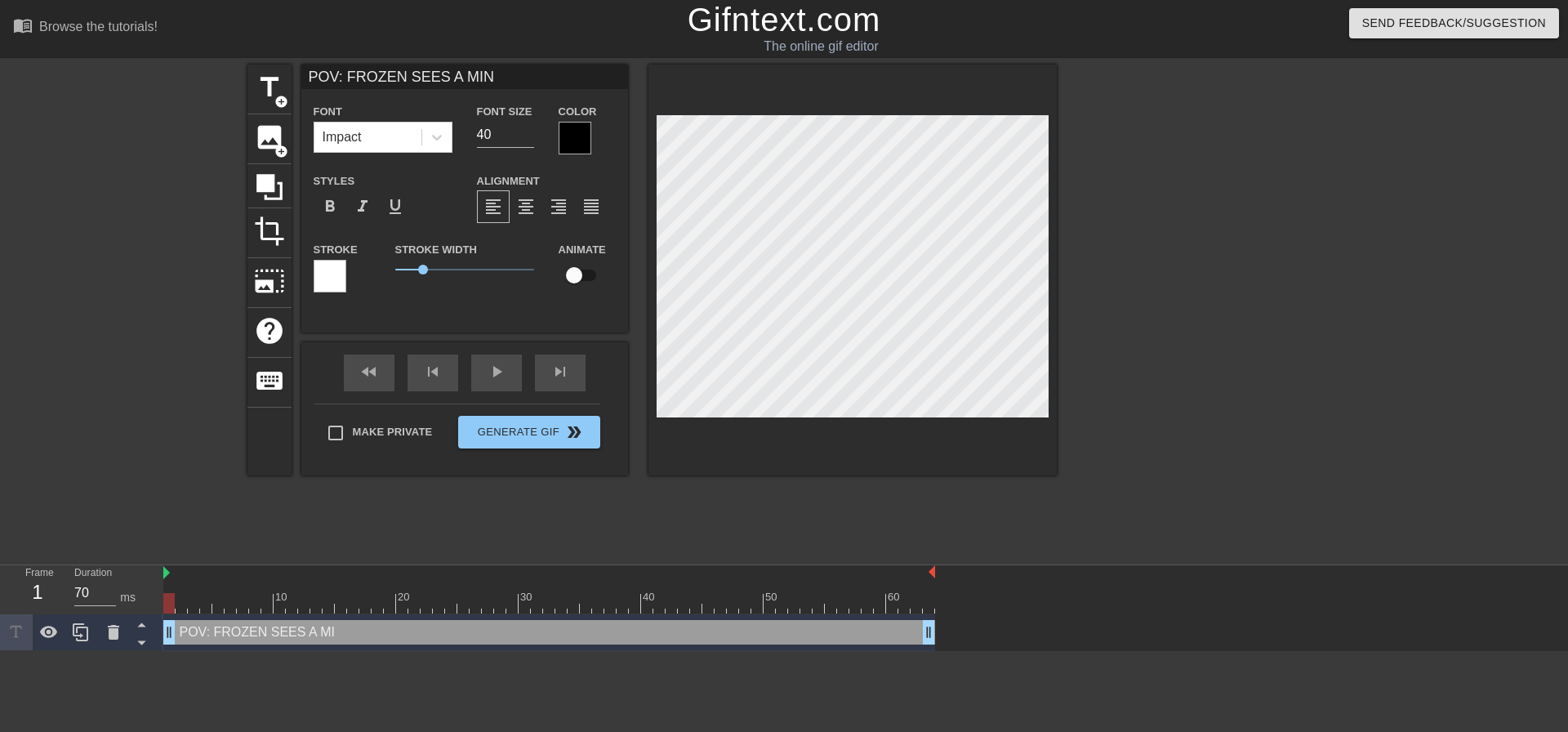 type on "POV: FROZEN SEES A MINO" 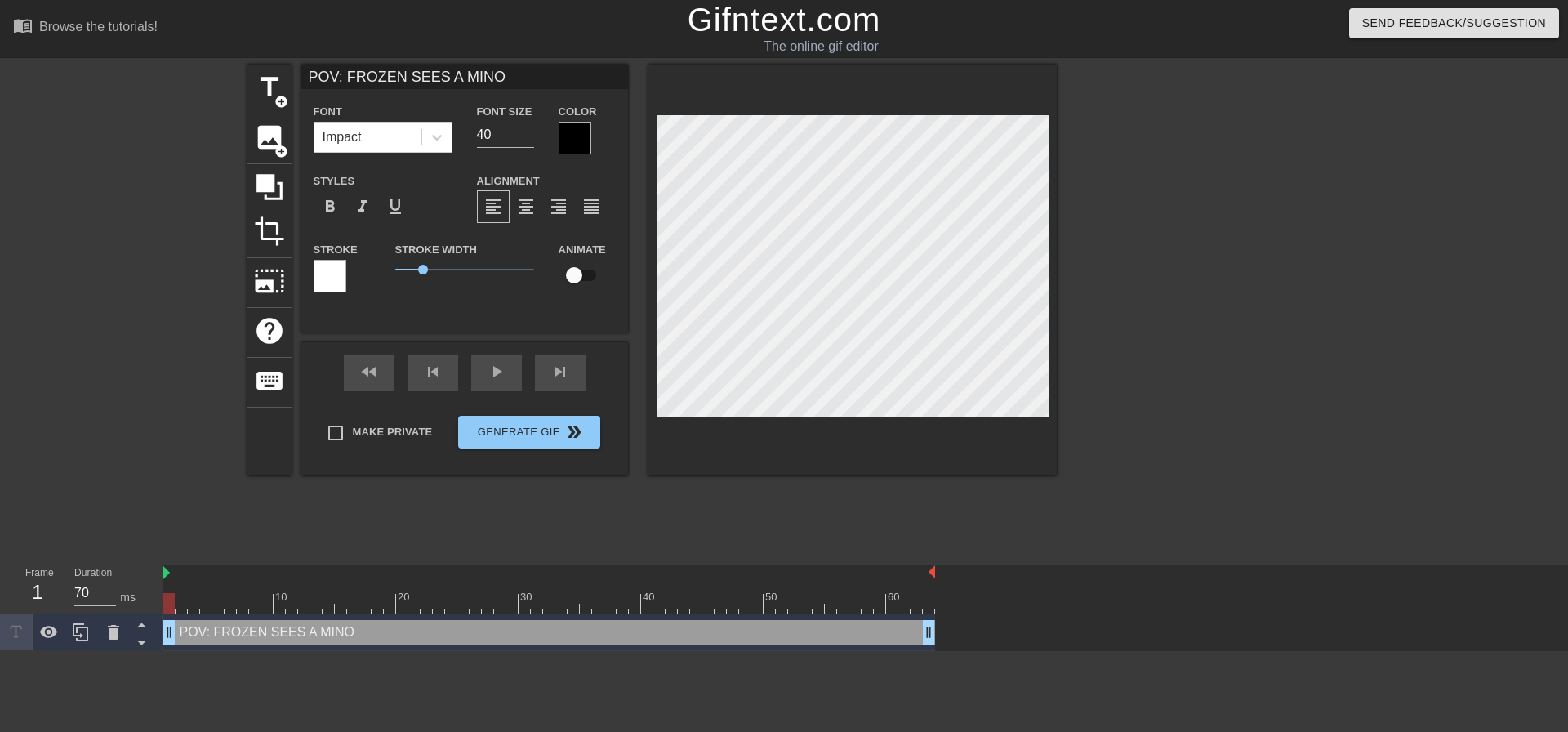 type on "POV: FROZEN SEES A MINOR" 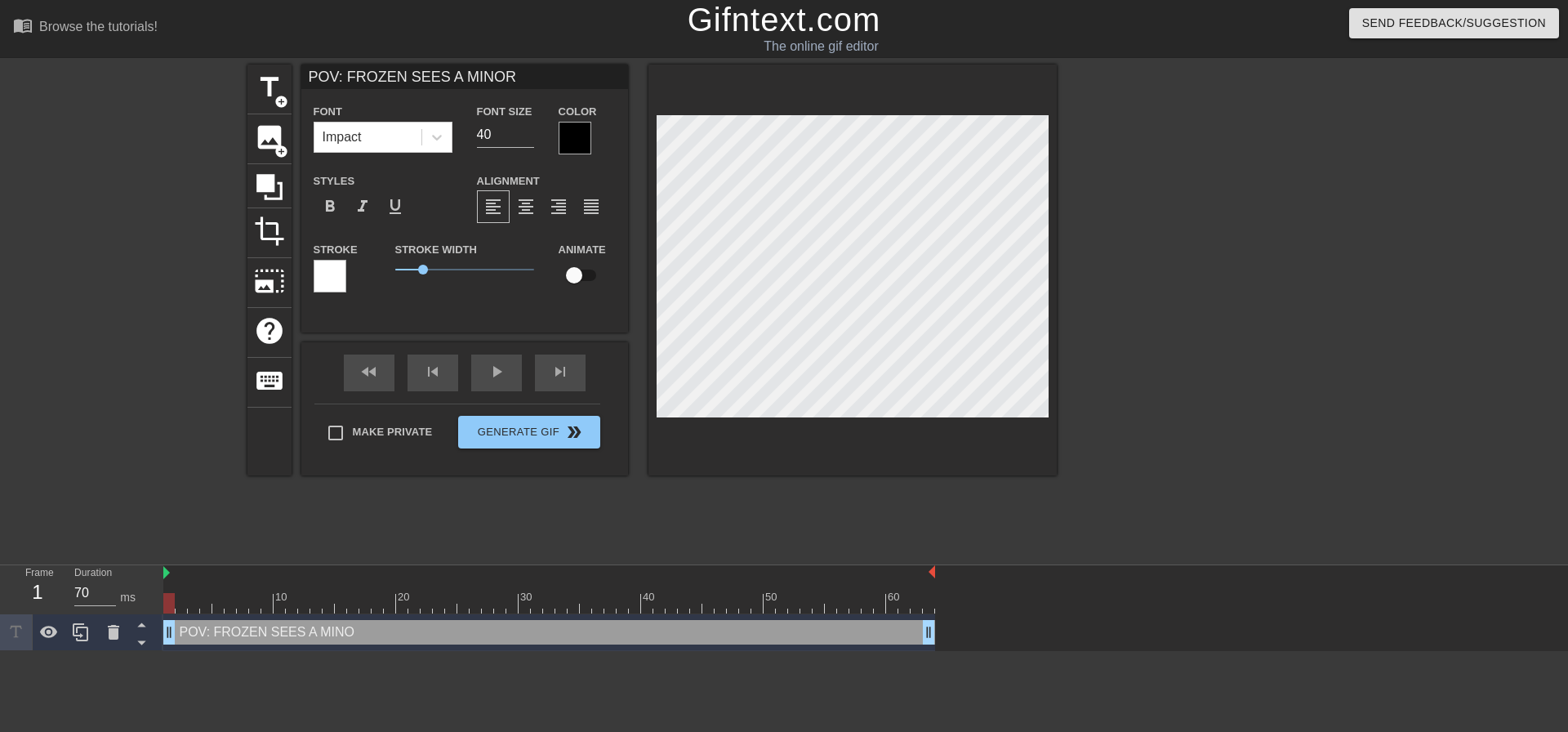 type on "POV: FROZEN SEES A MINOR" 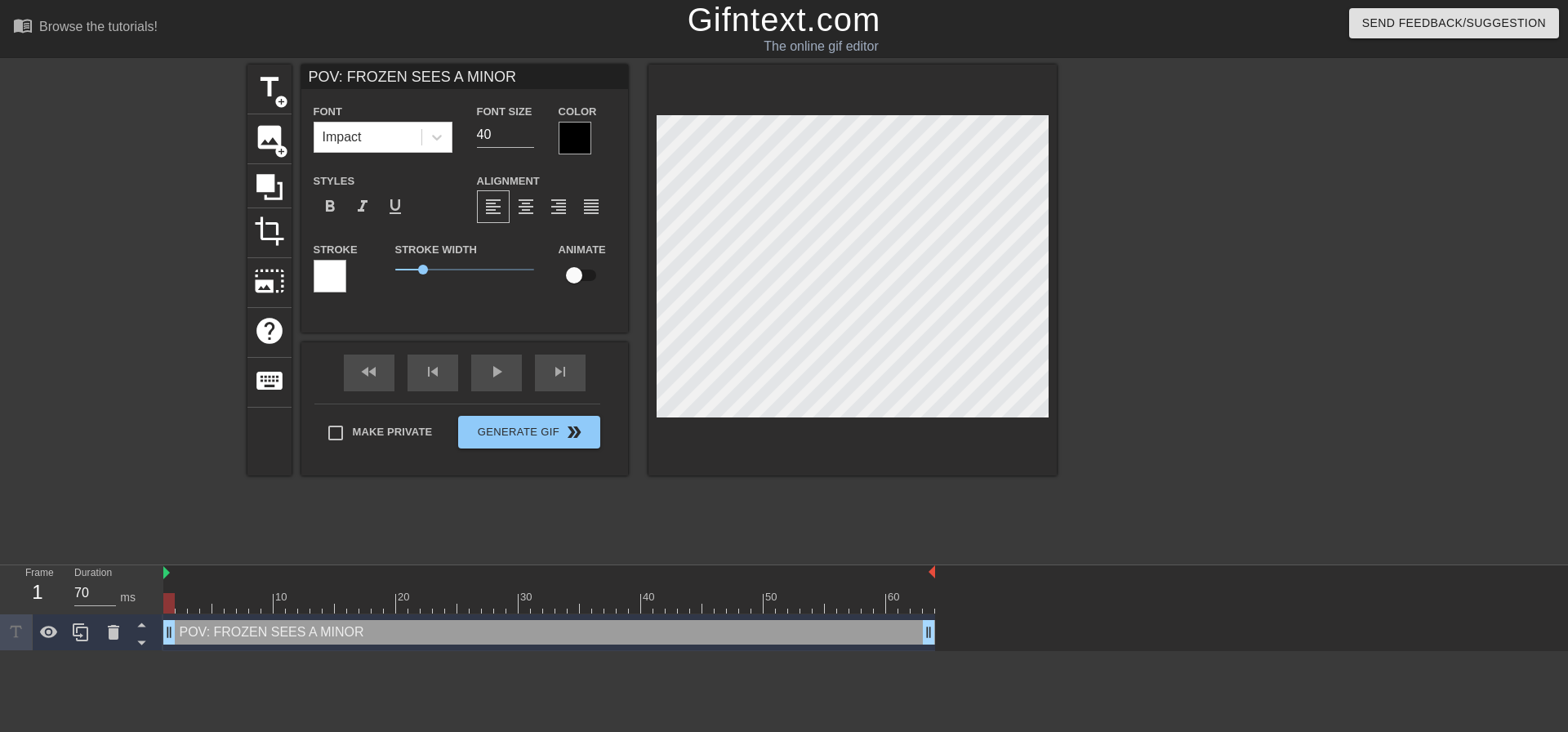 type on "POV: FROZEN SEES A MINOR R" 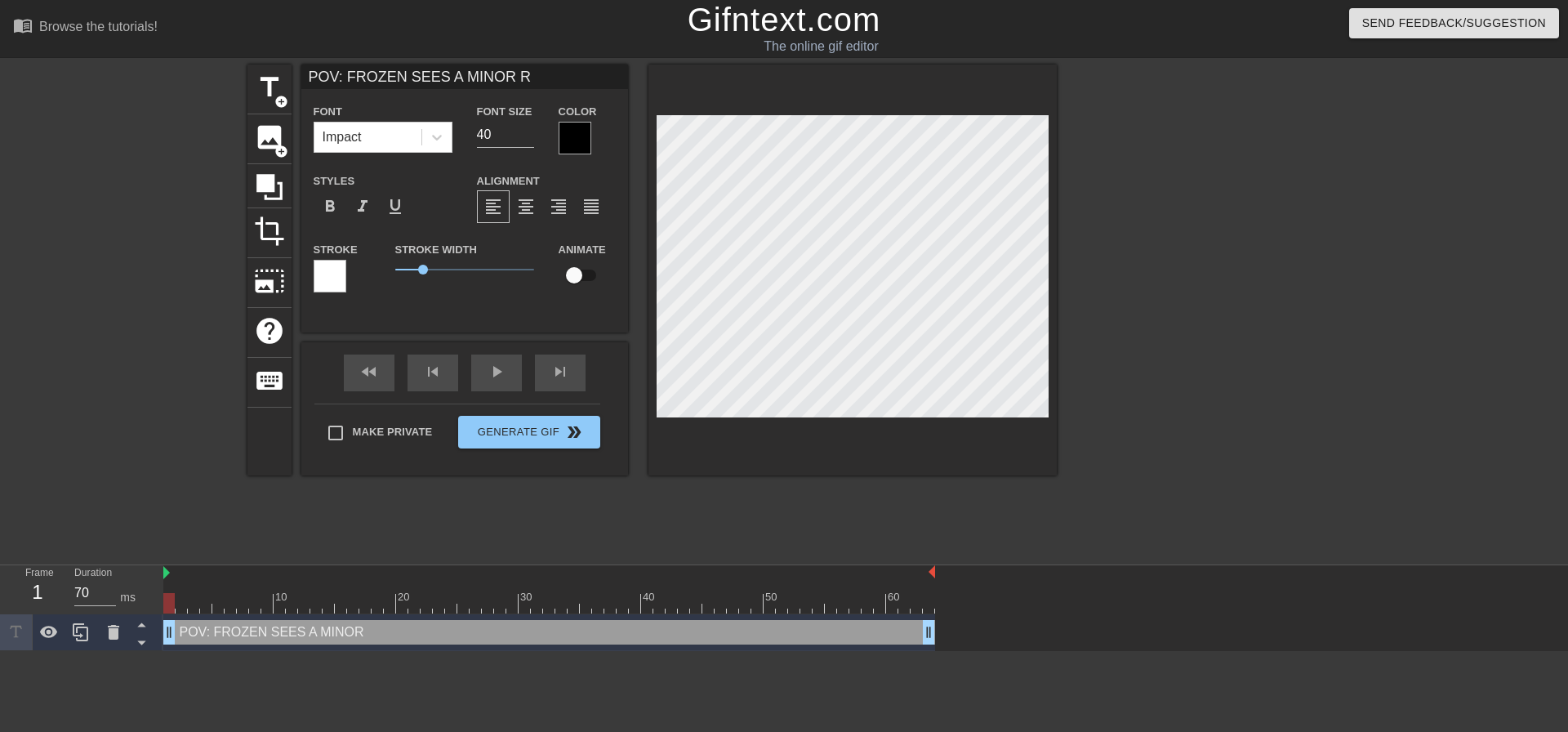 type on "POV: FROZEN SEES A MINOR RU" 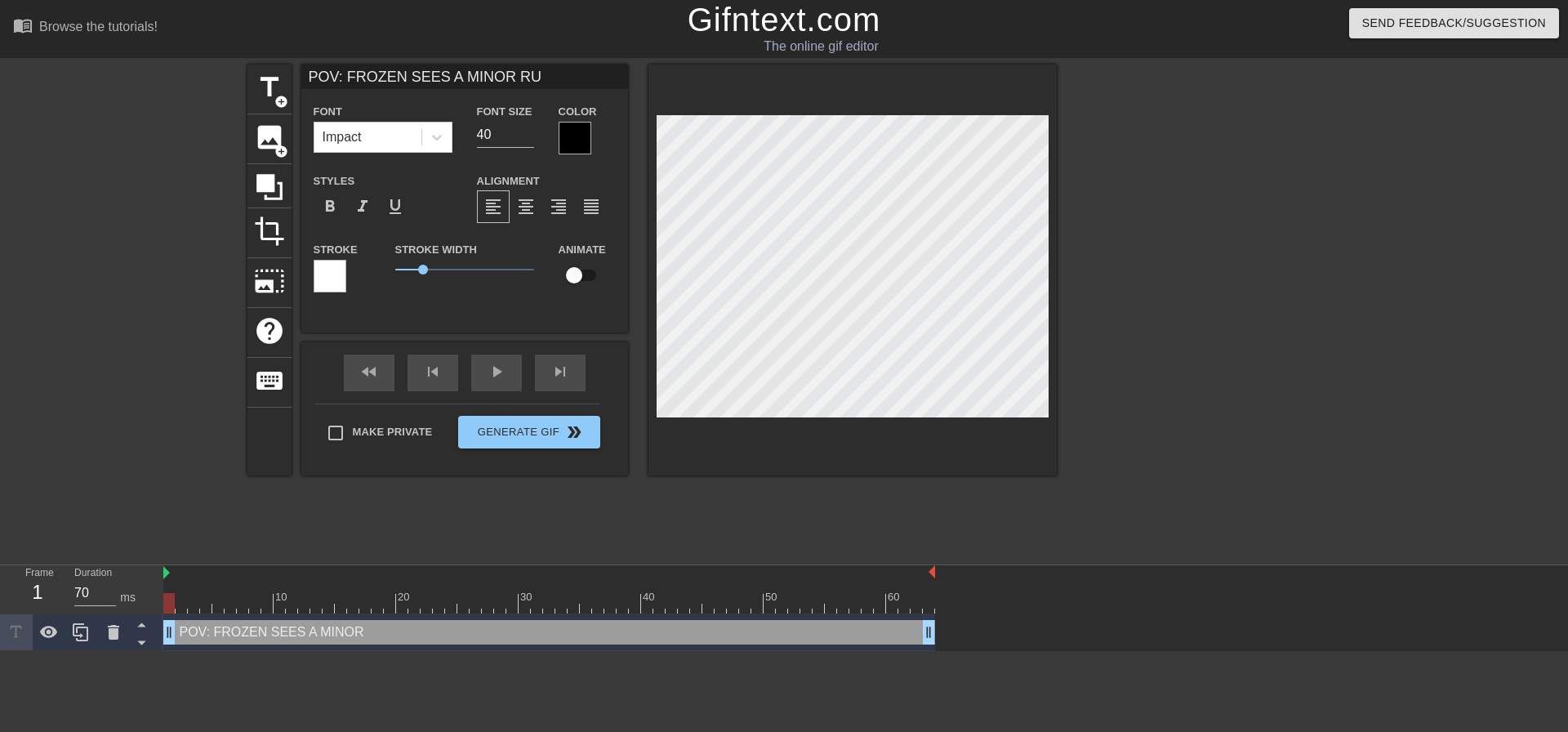 type on "POV: FROZEN SEES A MINOR RUN" 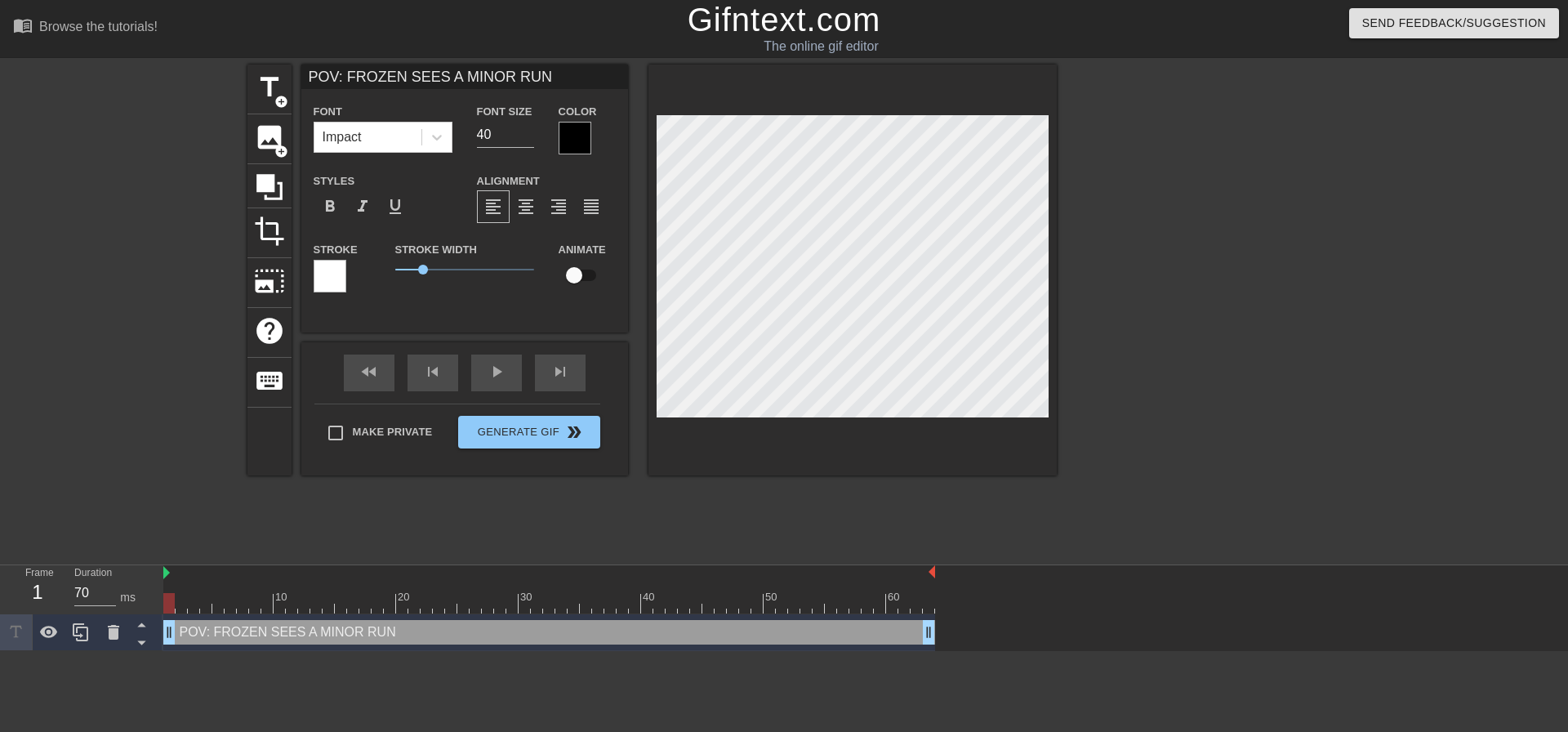 type on "POV: FROZEN SEES A MINOR RUNN" 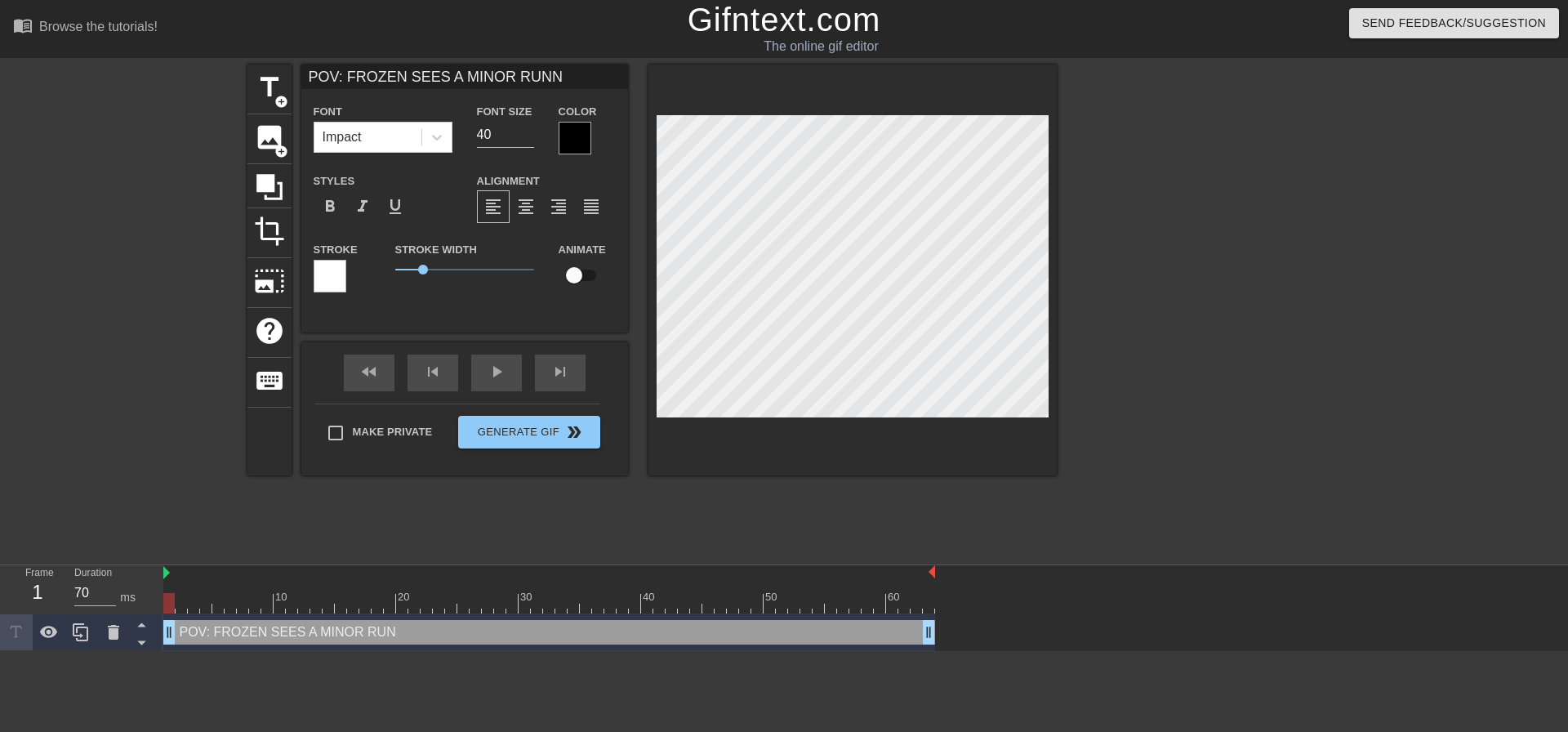 type on "POV: FROZEN SEES A MINOR RUNNI" 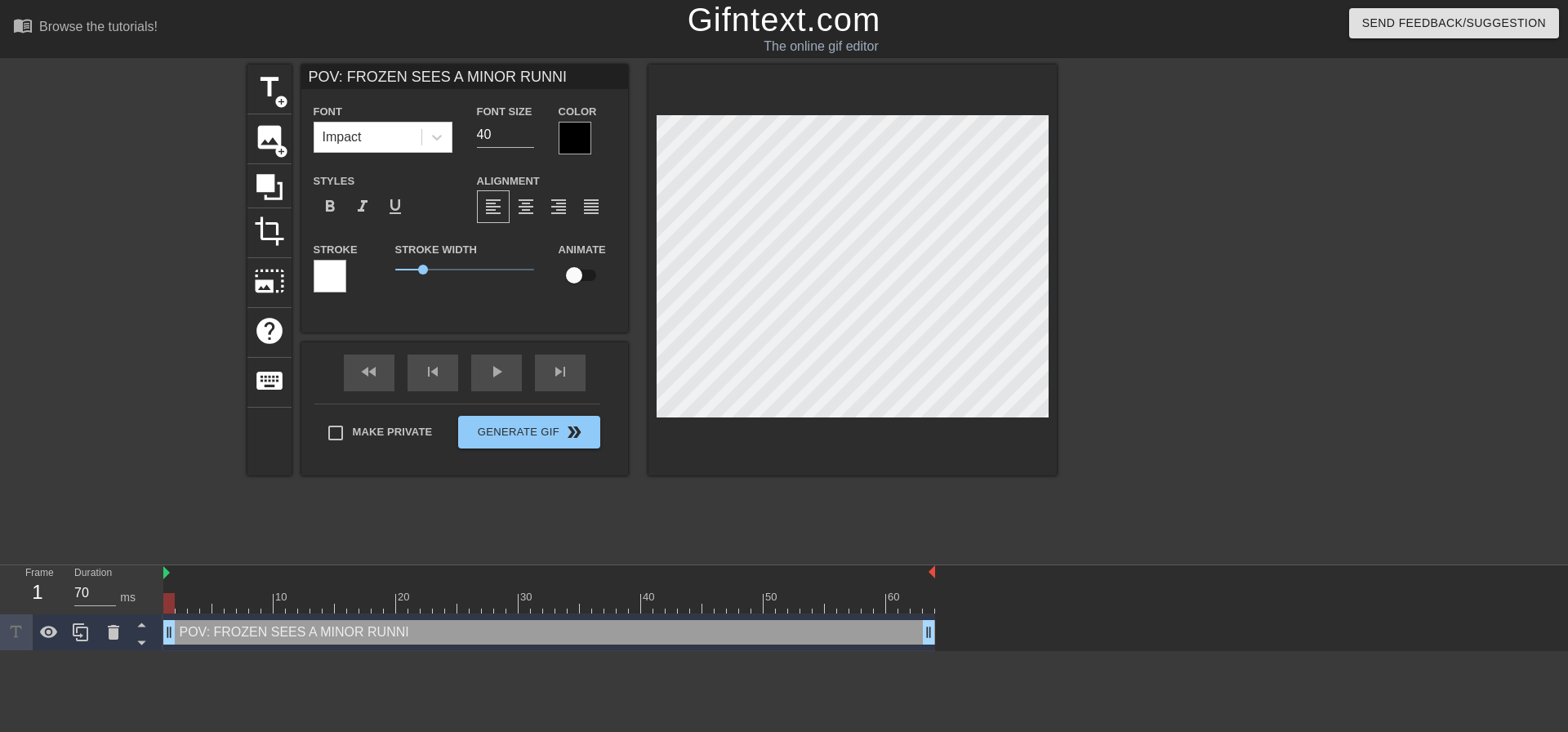 type on "POV: FROZEN SEES A MINOR RUNNIN" 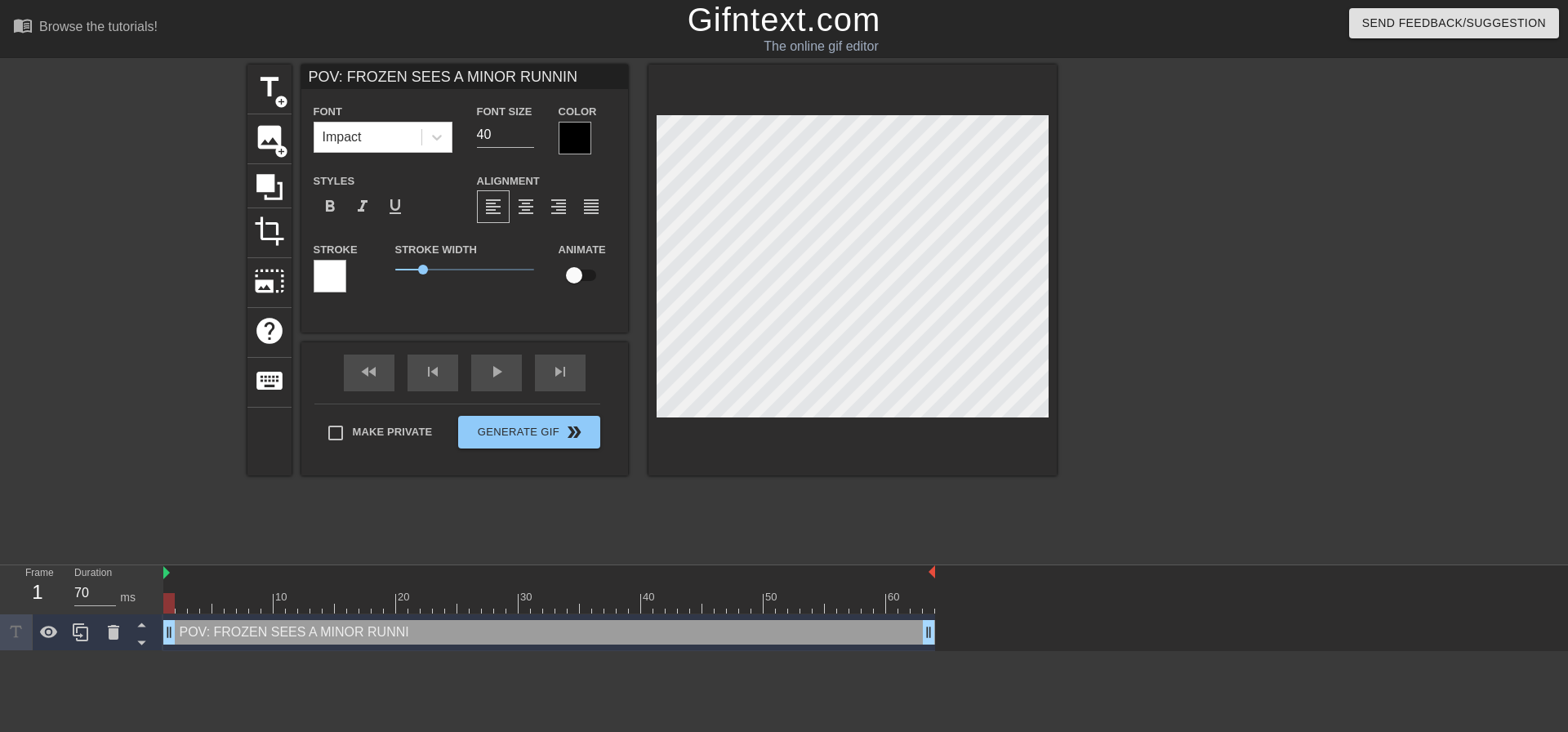 type on "POV: FROZEN SEES A MINOR RUNNING" 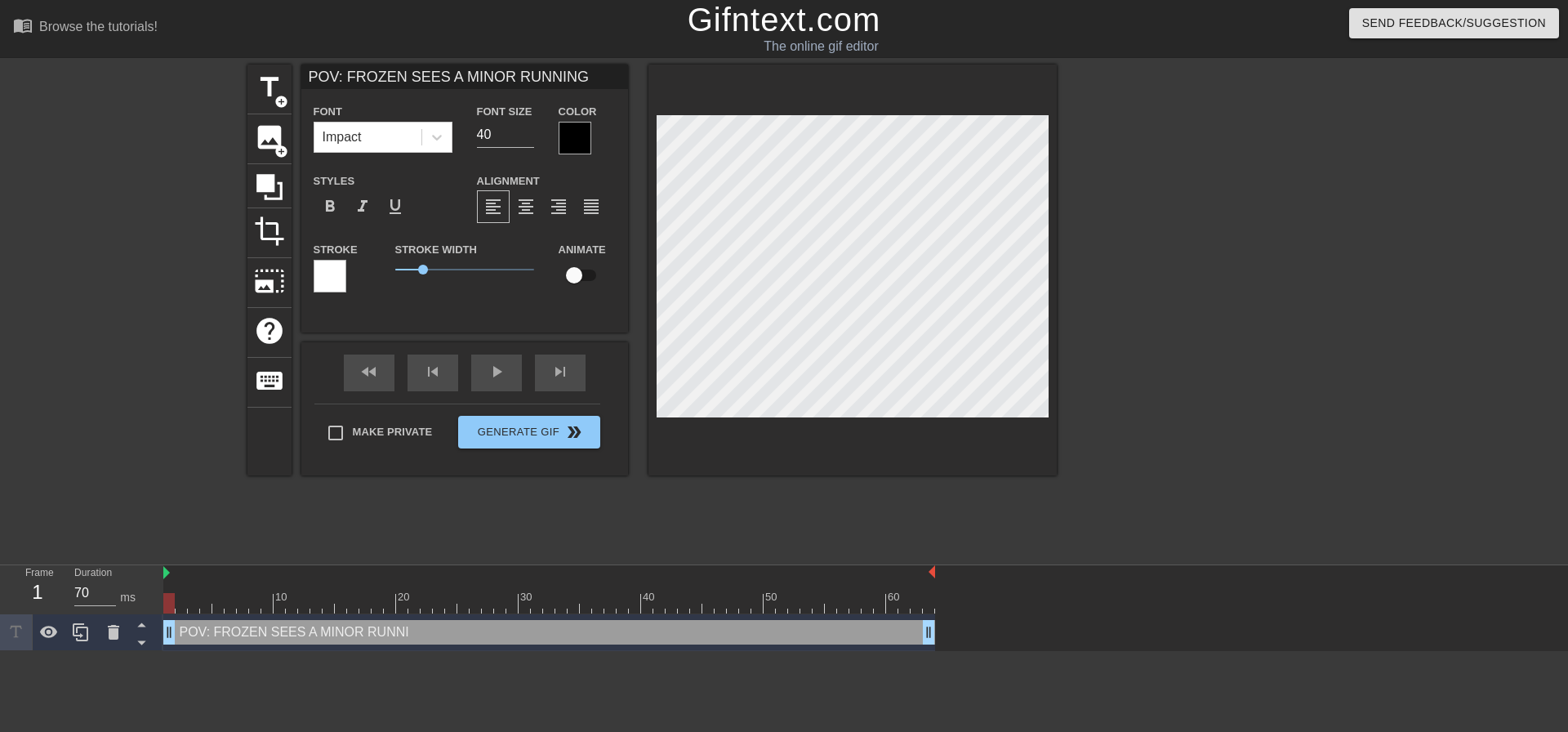 type on "POV: FROZEN SEES A MINOR RUNNING" 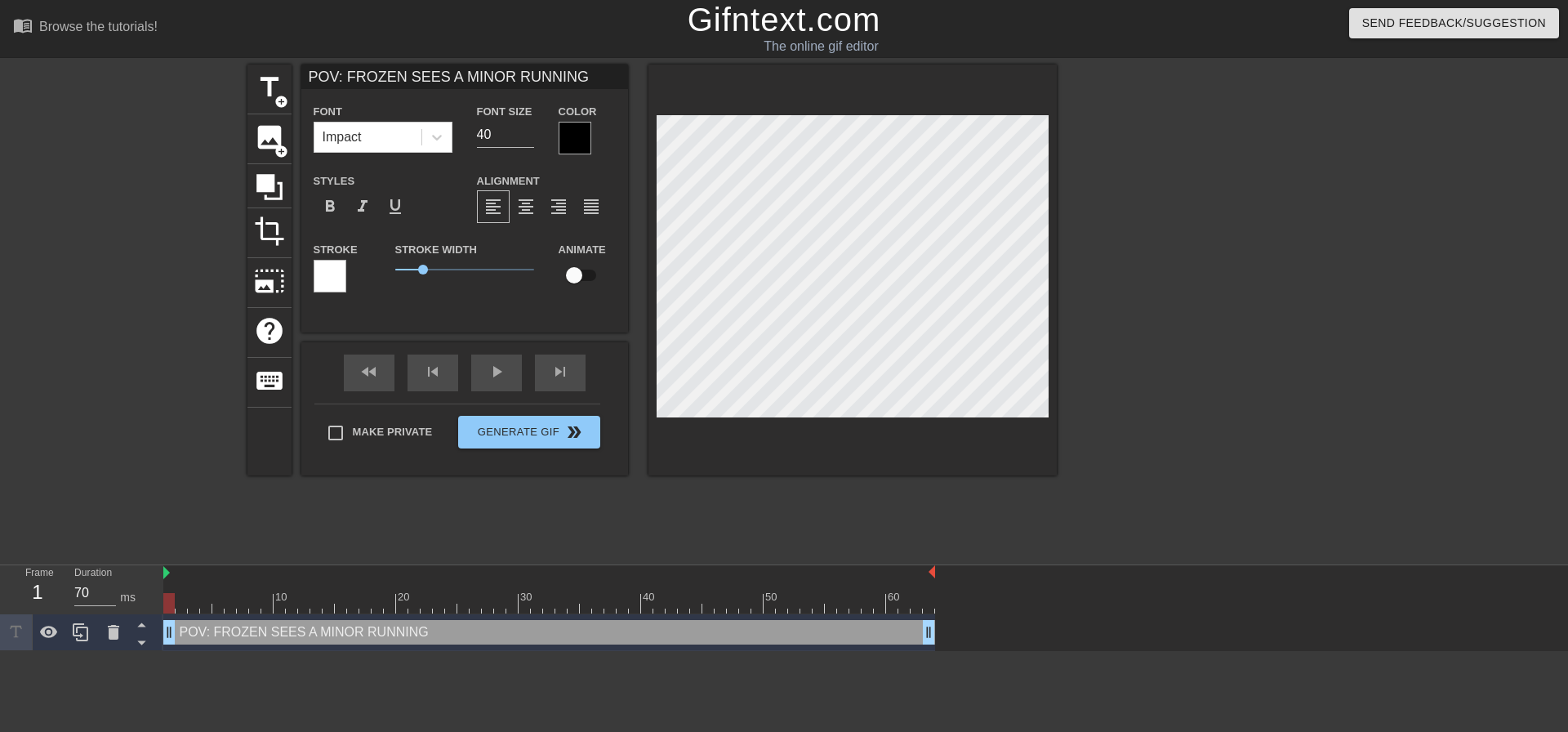 type on "POV: FROZEN SEES A MINOR RUNNING A" 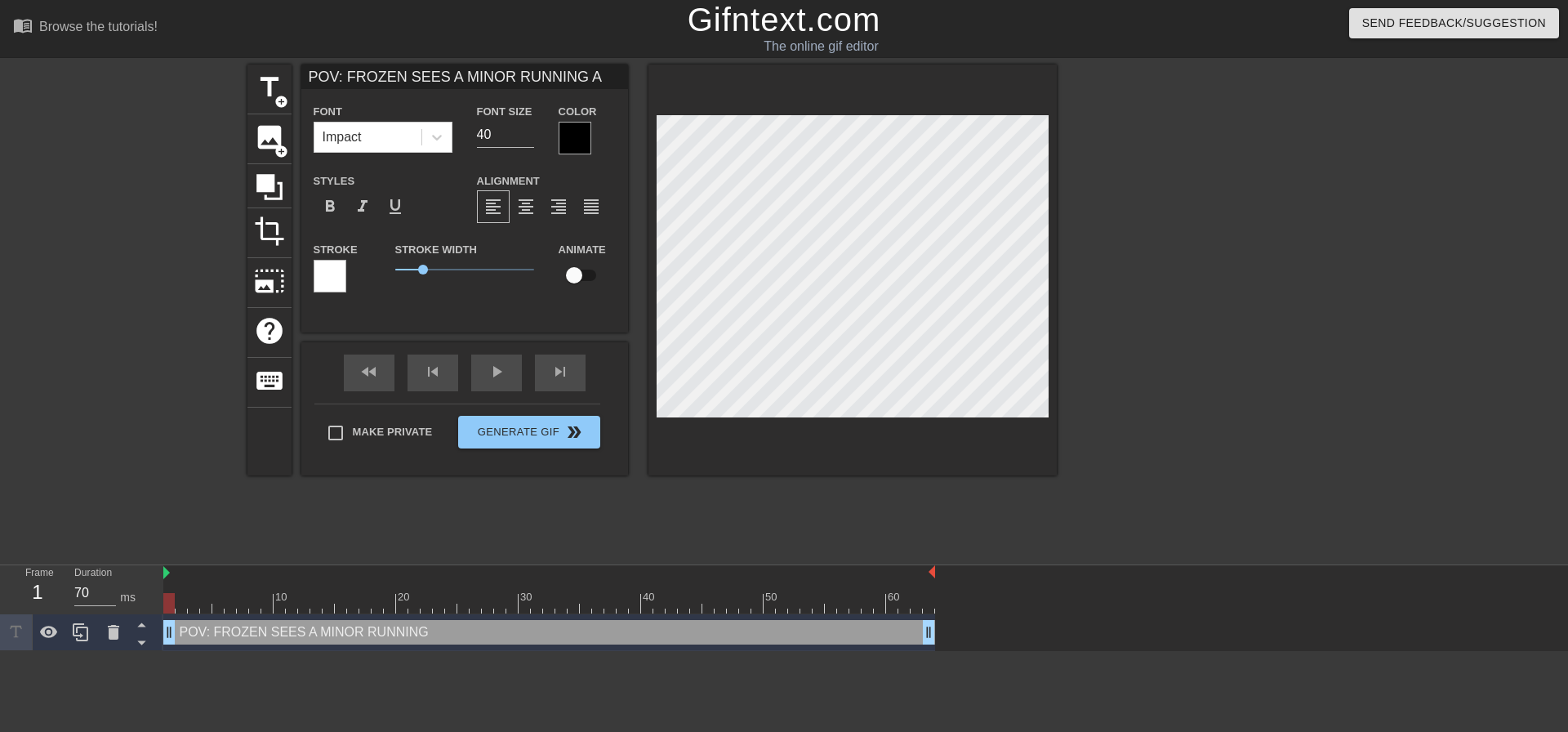 type on "POV: FROZEN SEES A MINOR RUNNING AW" 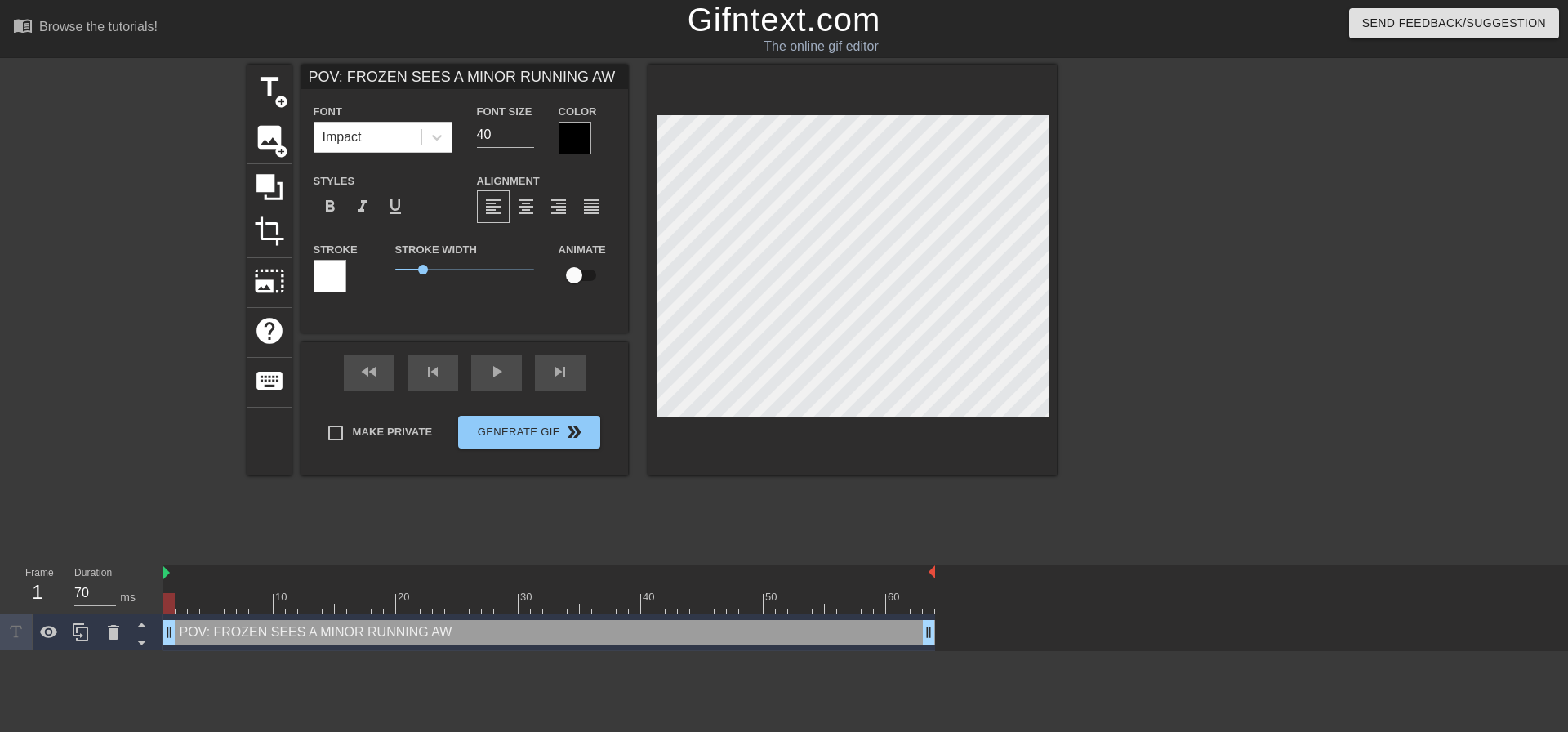 type on "POV: FROZEN SEES A MINOR RUNNING AWA" 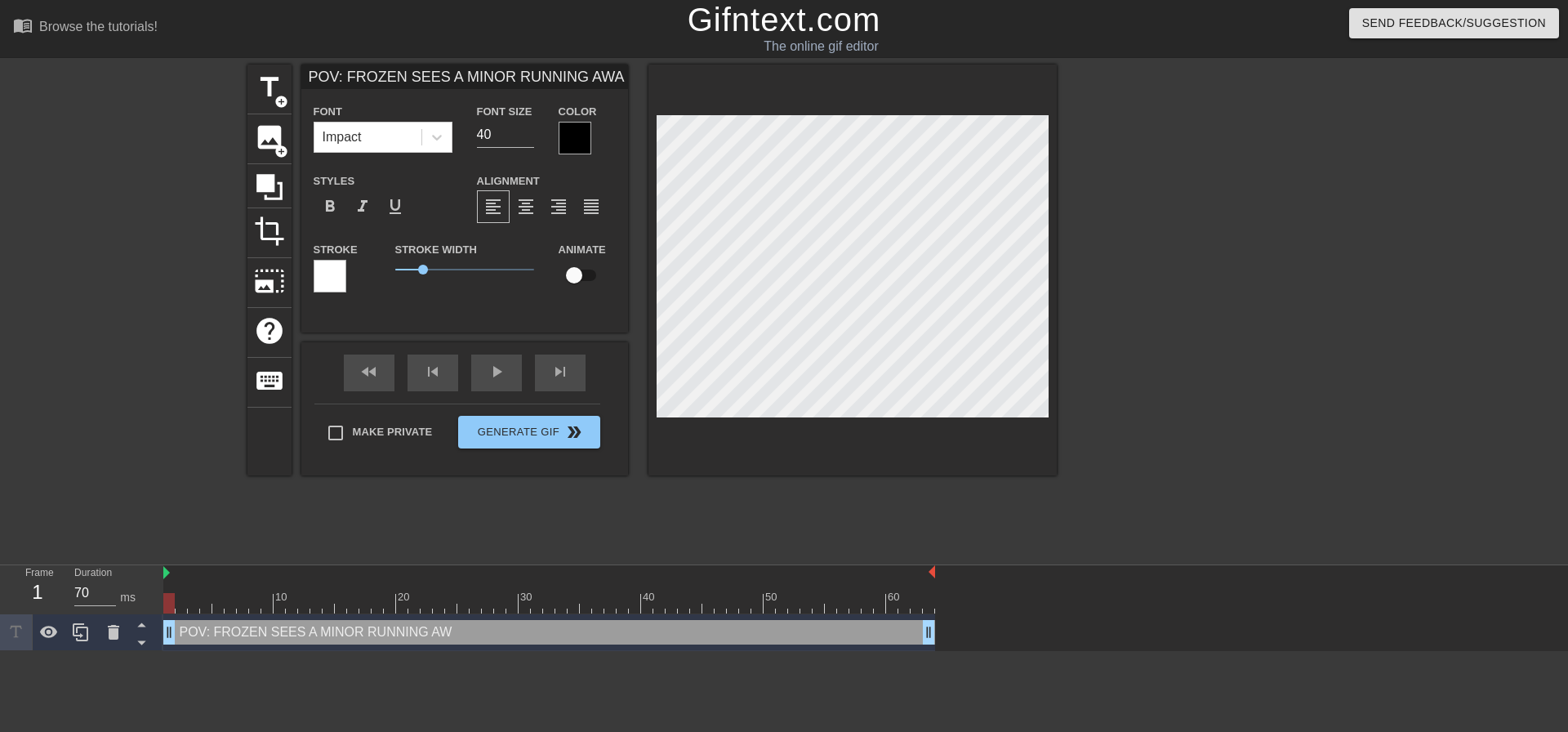 type on "POV: FROZEN SEES A MINOR RUNNING AWAY" 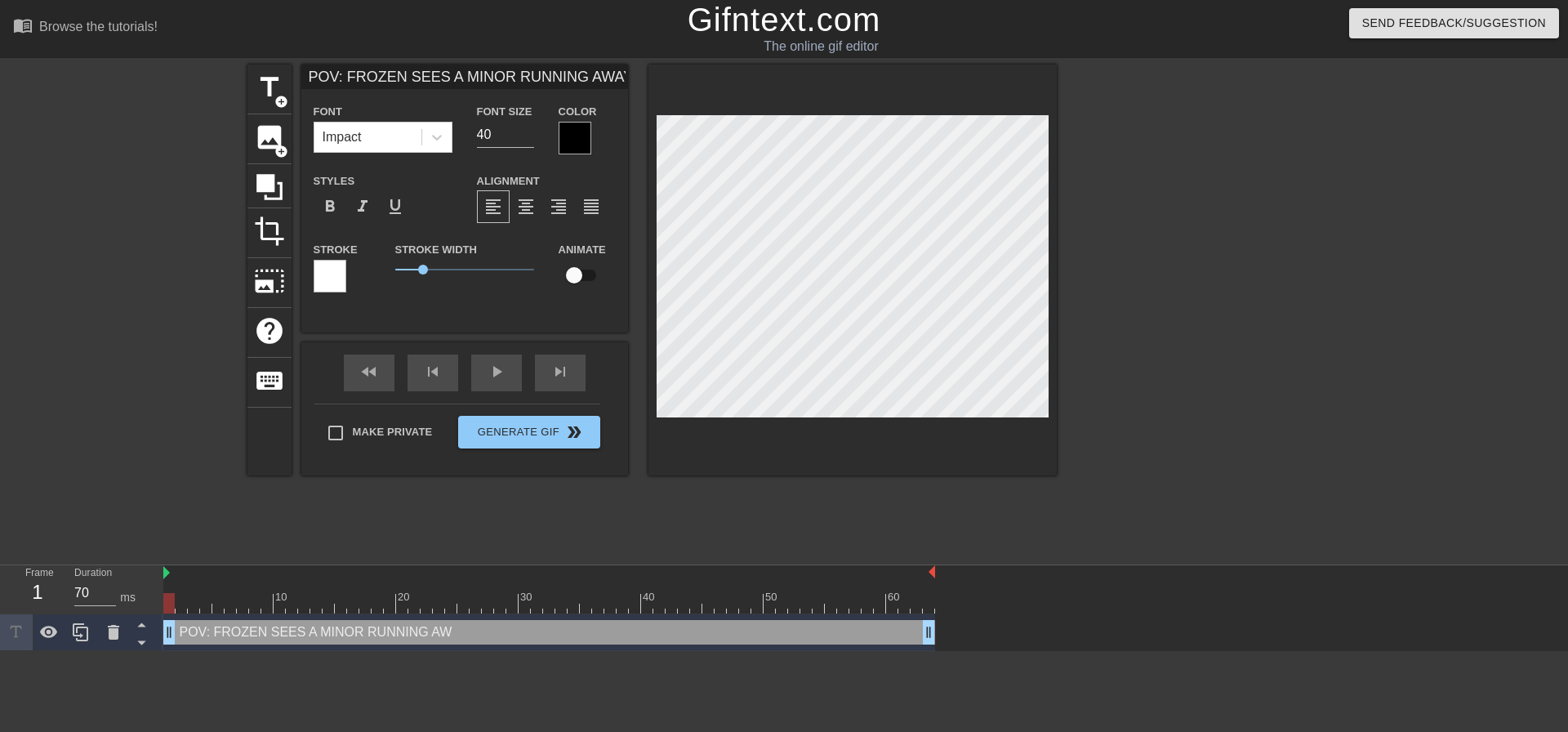 scroll, scrollTop: 2, scrollLeft: 17, axis: both 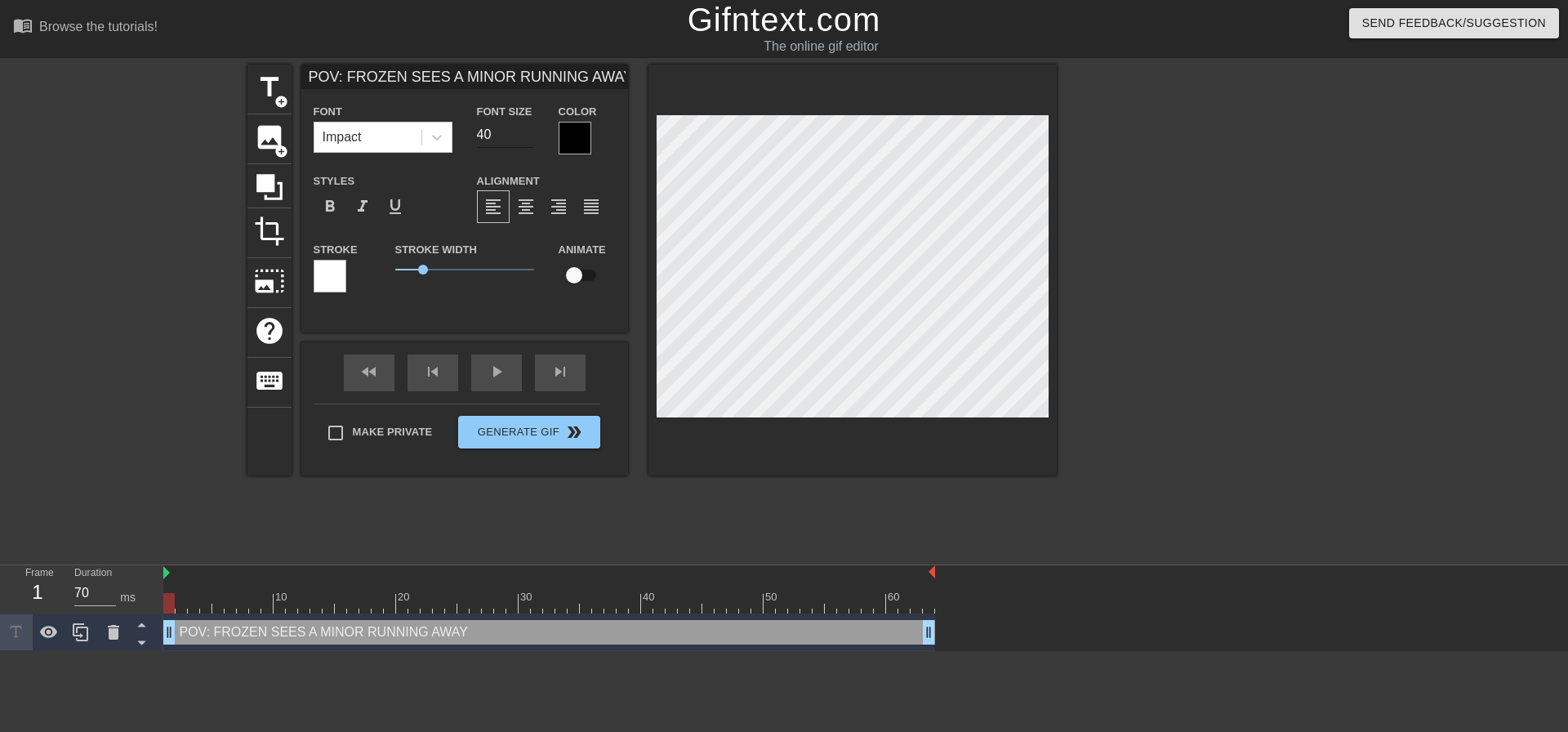 type on "POV: FROZEN SEES A MINOR RUNNING AWAY" 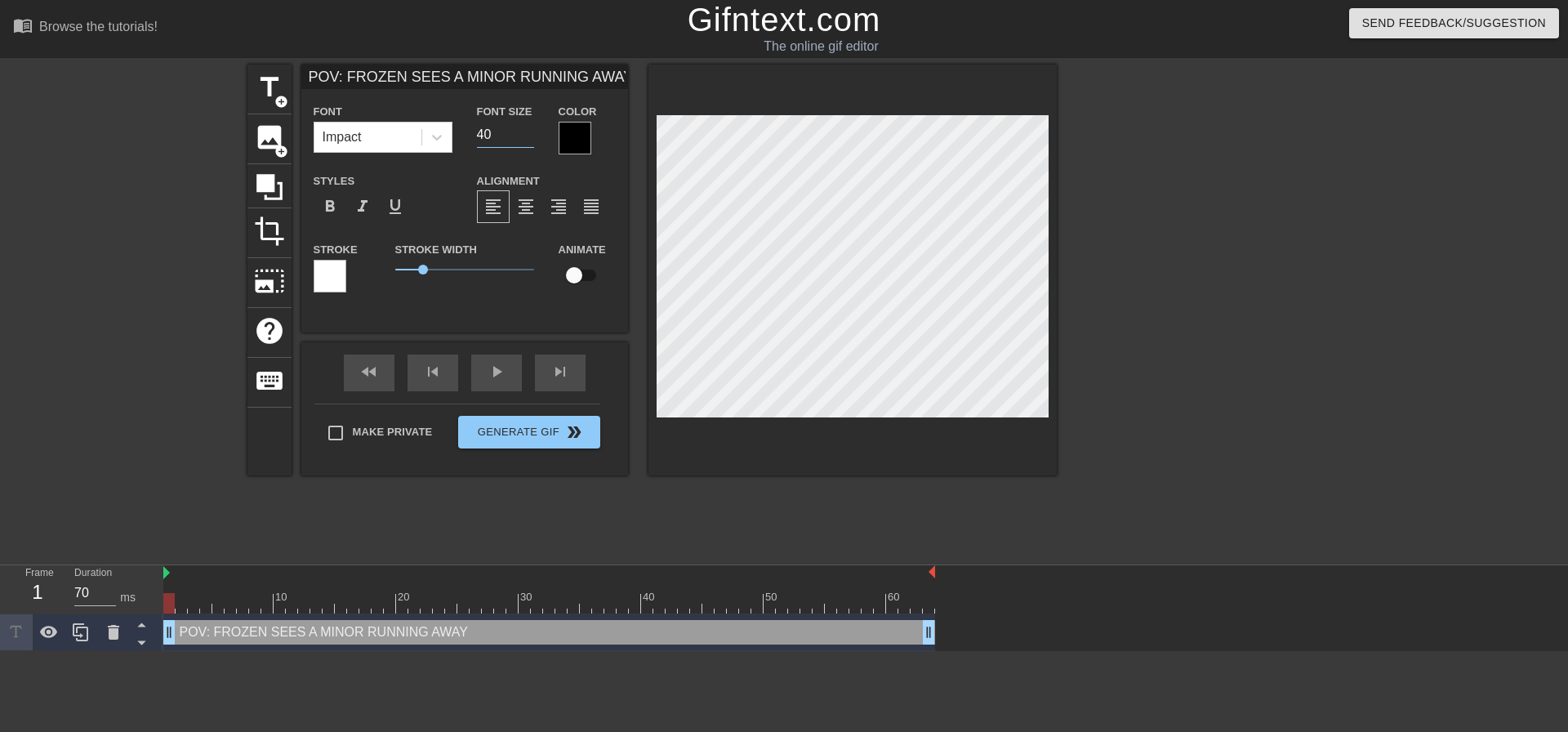 drag, startPoint x: 478, startPoint y: 134, endPoint x: 386, endPoint y: 118, distance: 93.38094 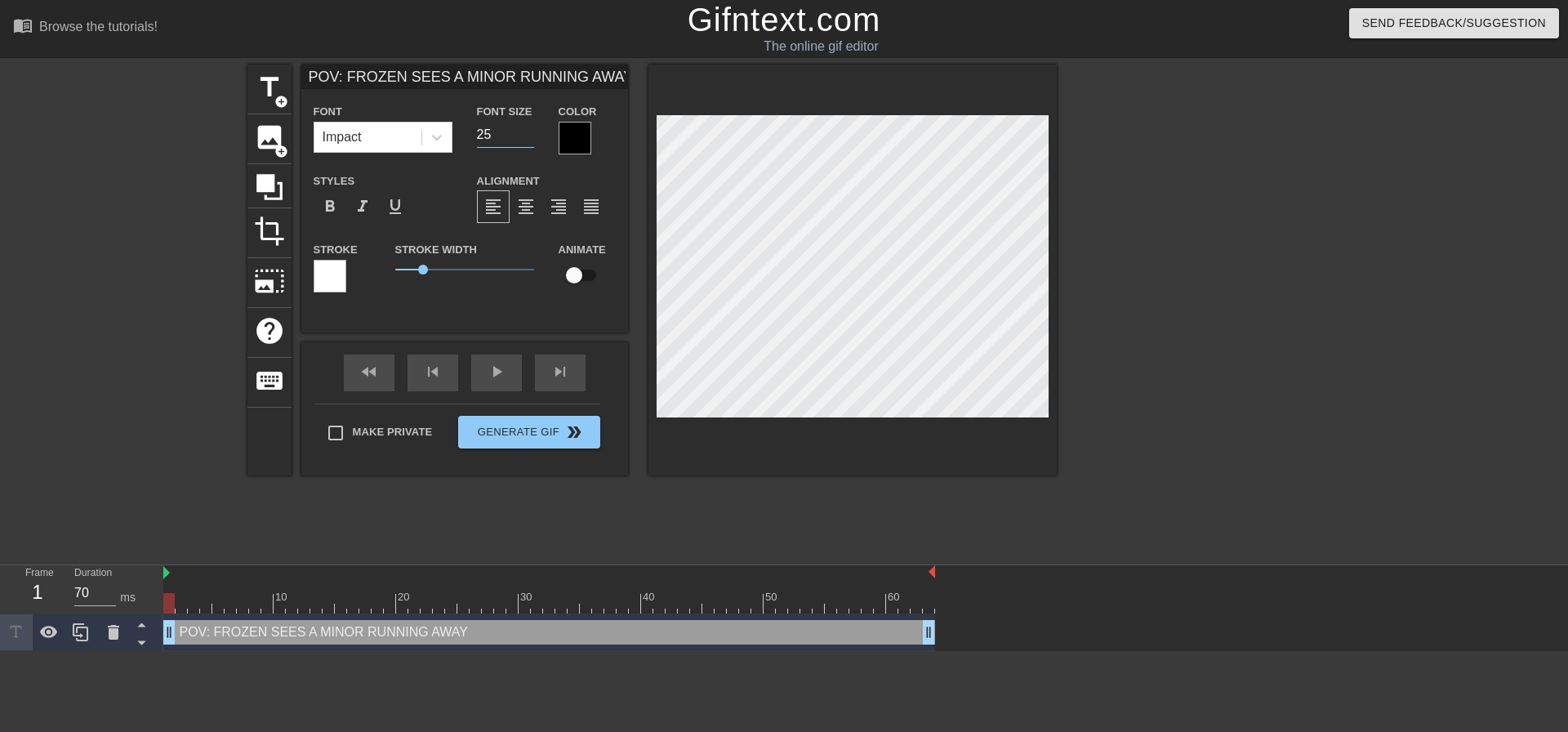 type on "2" 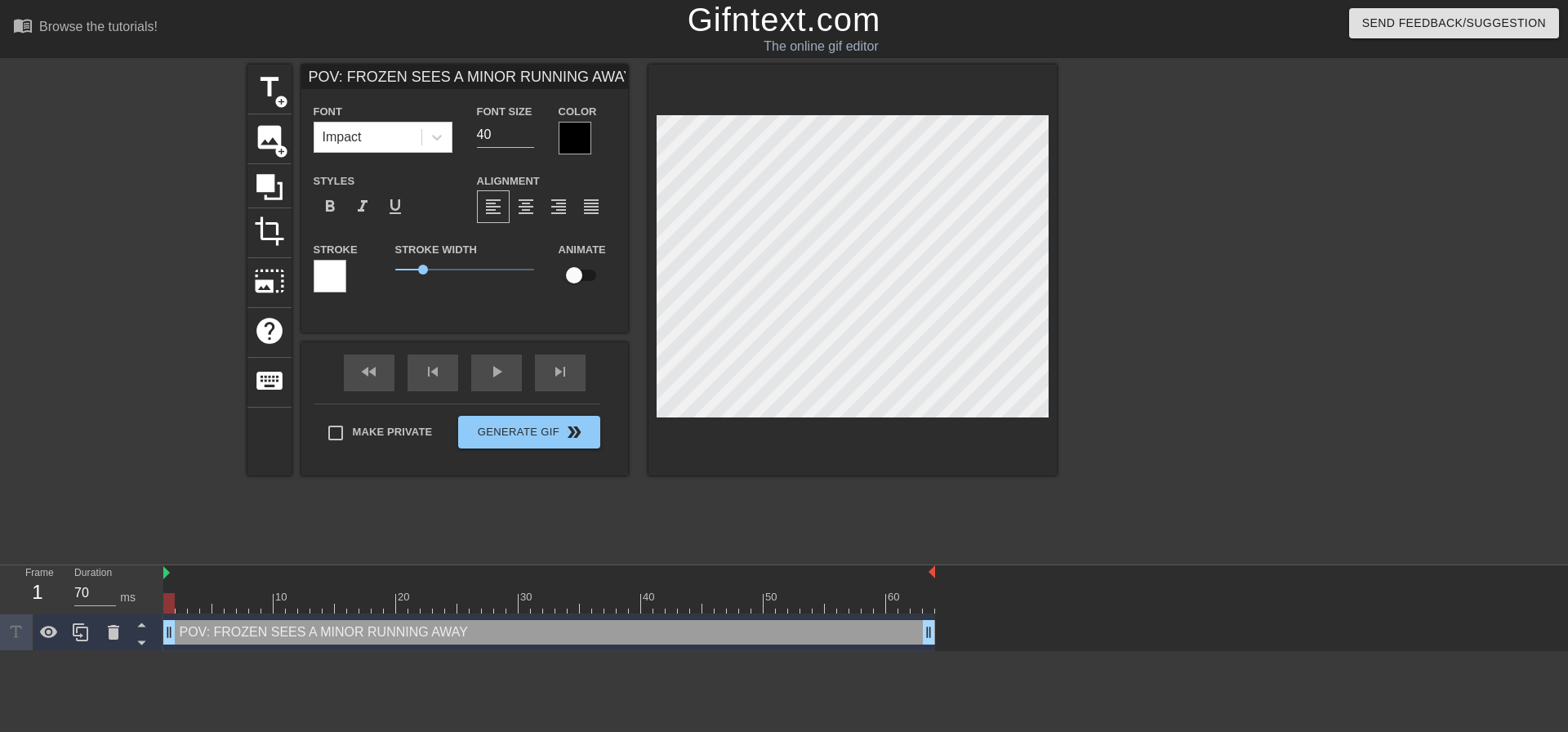 type on "4" 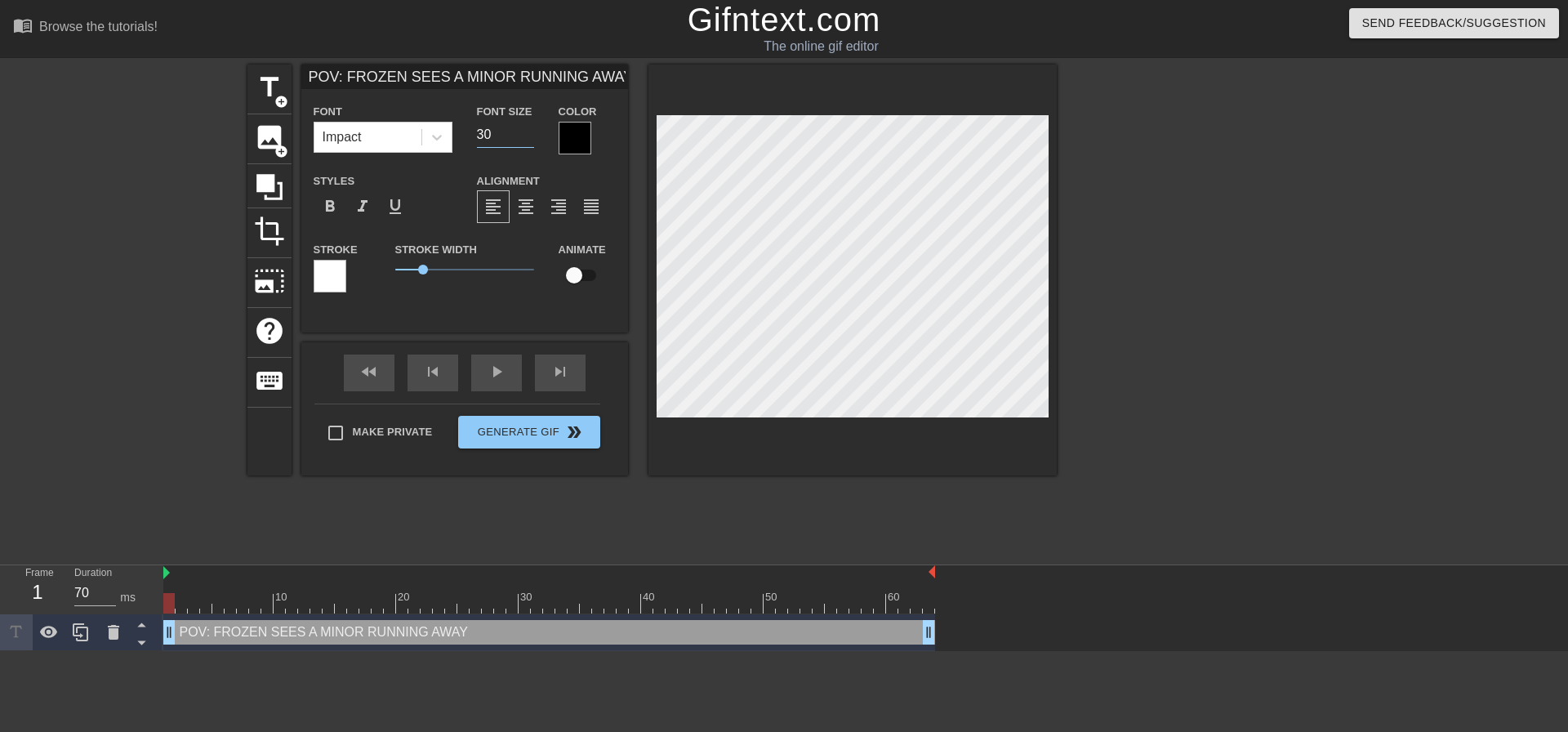 type on "3" 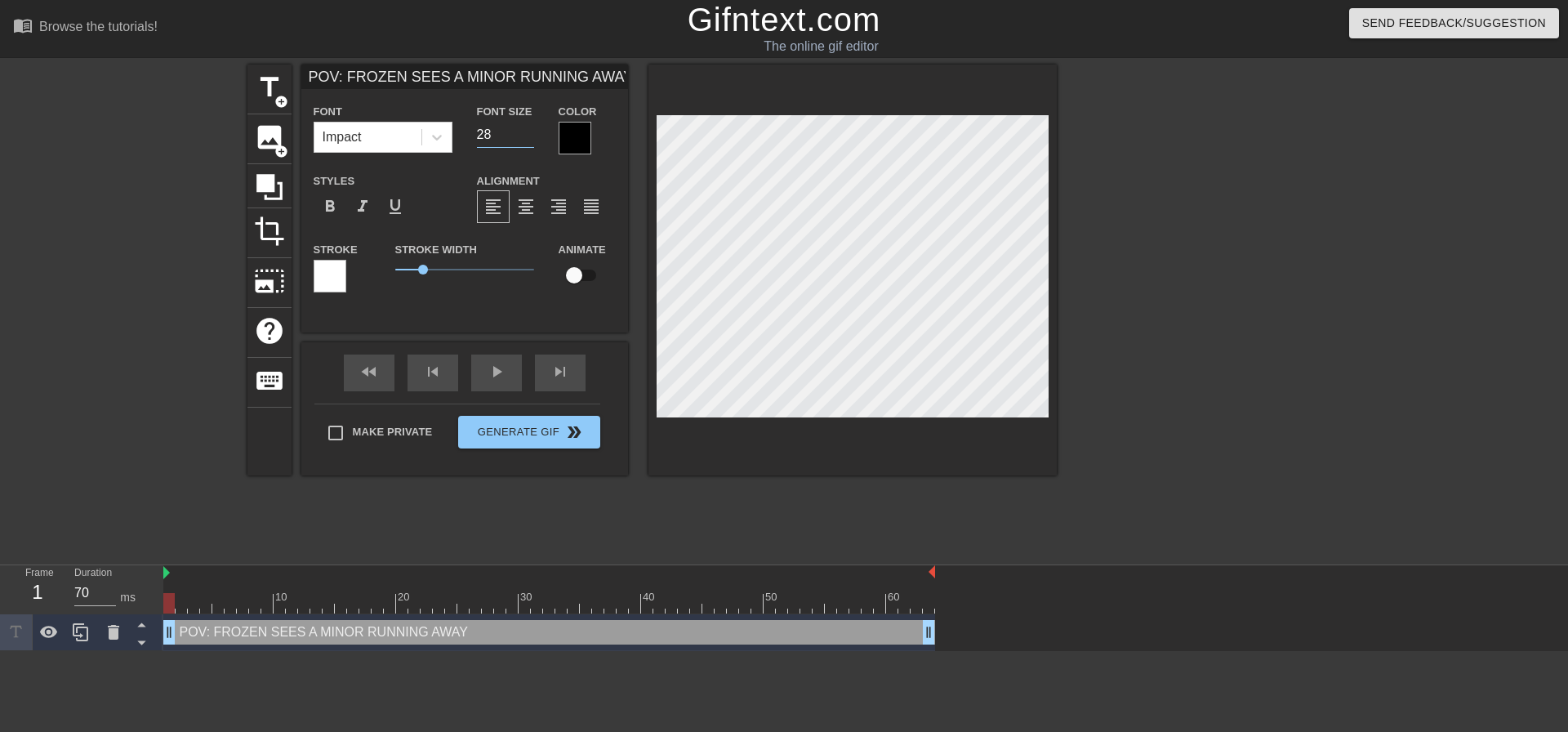 type on "28" 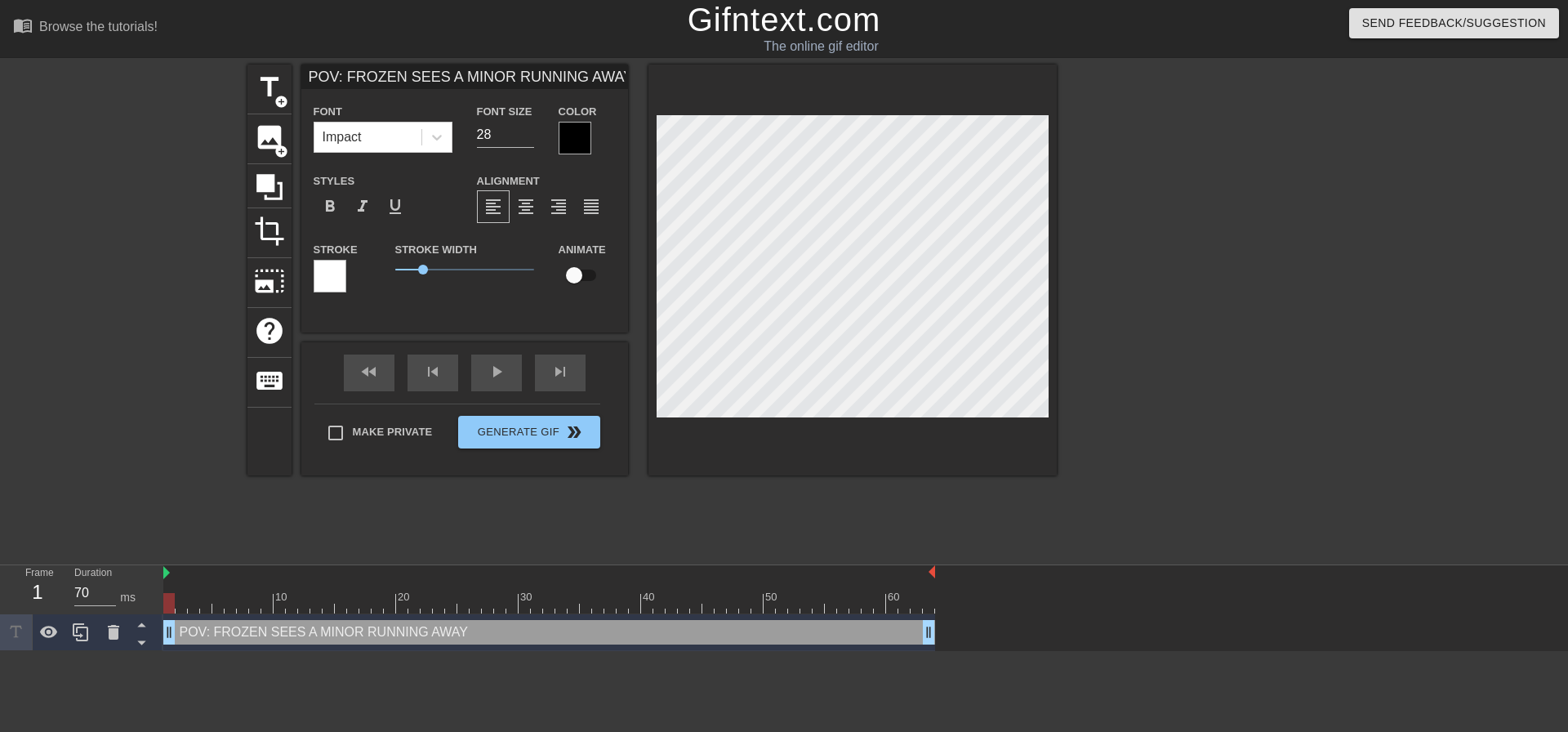 click at bounding box center (330, 276) 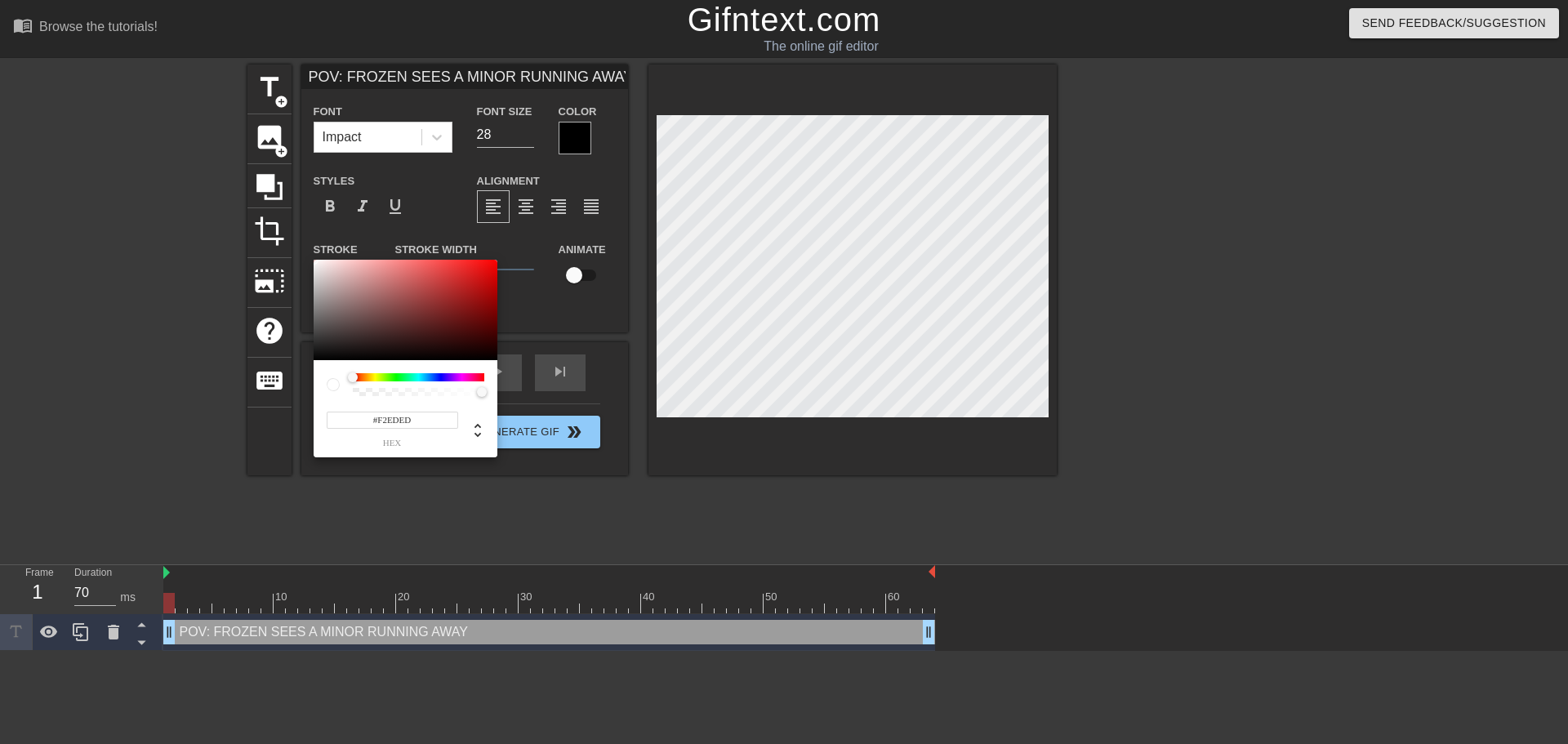 type on "#FFFFFF" 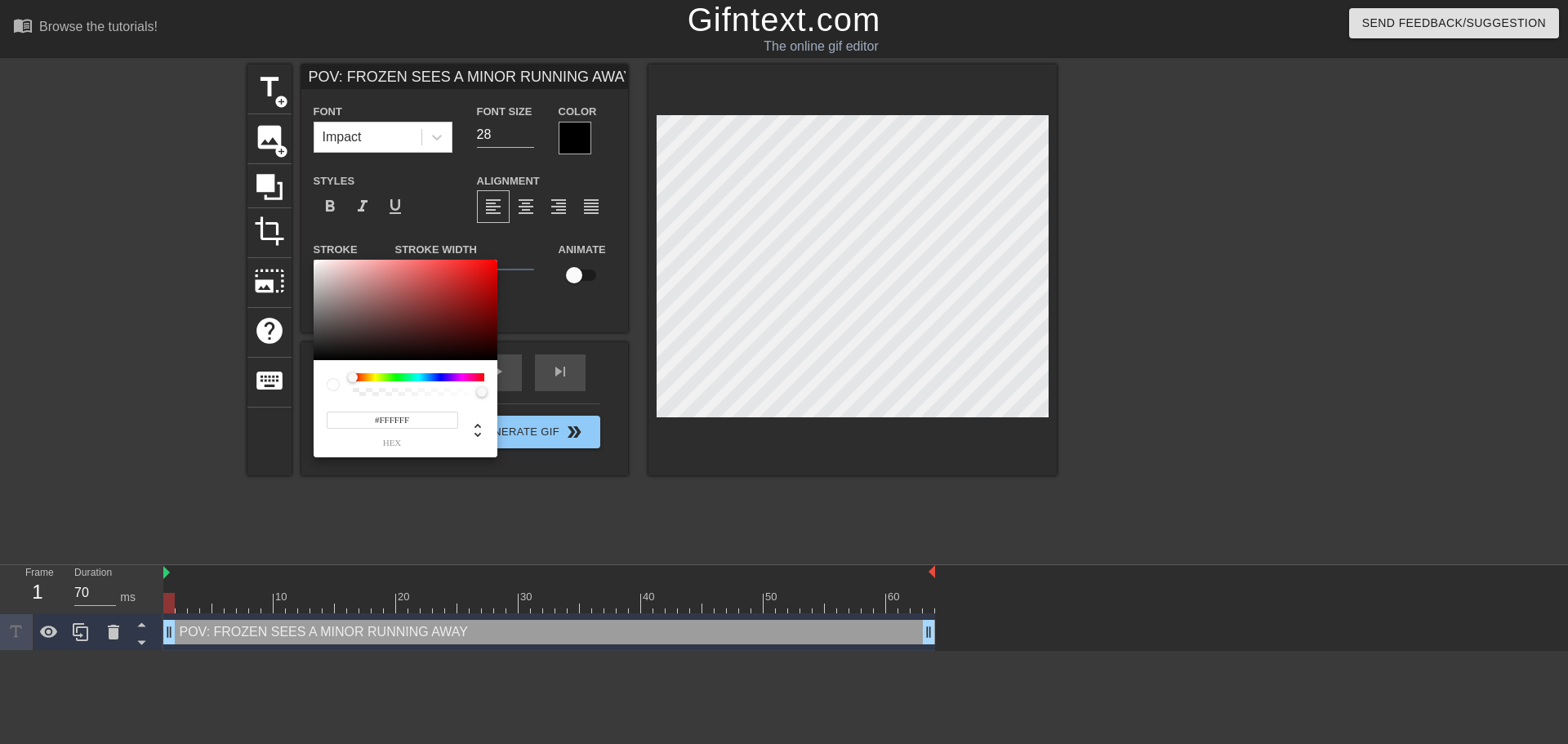 drag, startPoint x: 313, startPoint y: 259, endPoint x: 287, endPoint y: 229, distance: 39.698866 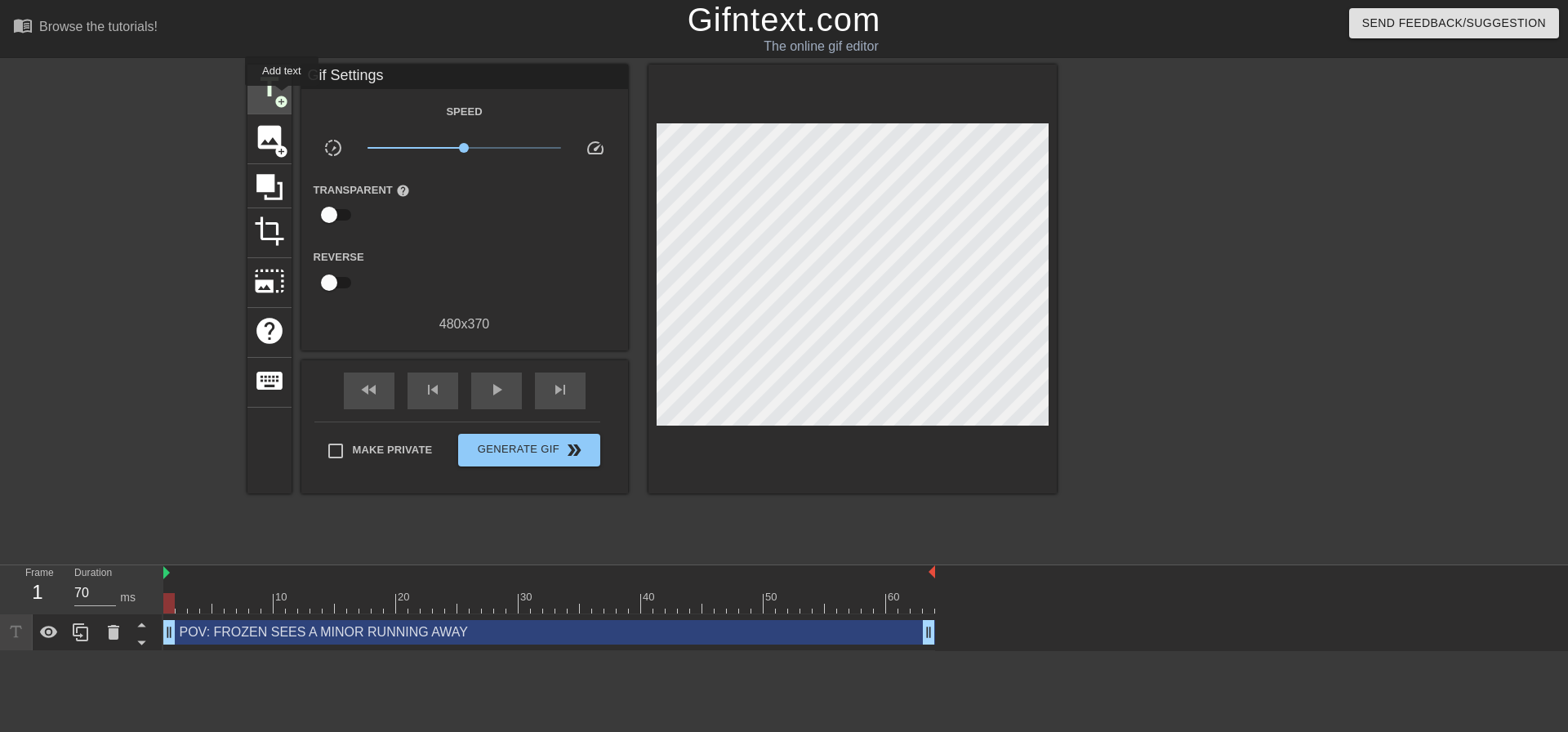 click on "add_circle" at bounding box center (281, 101) 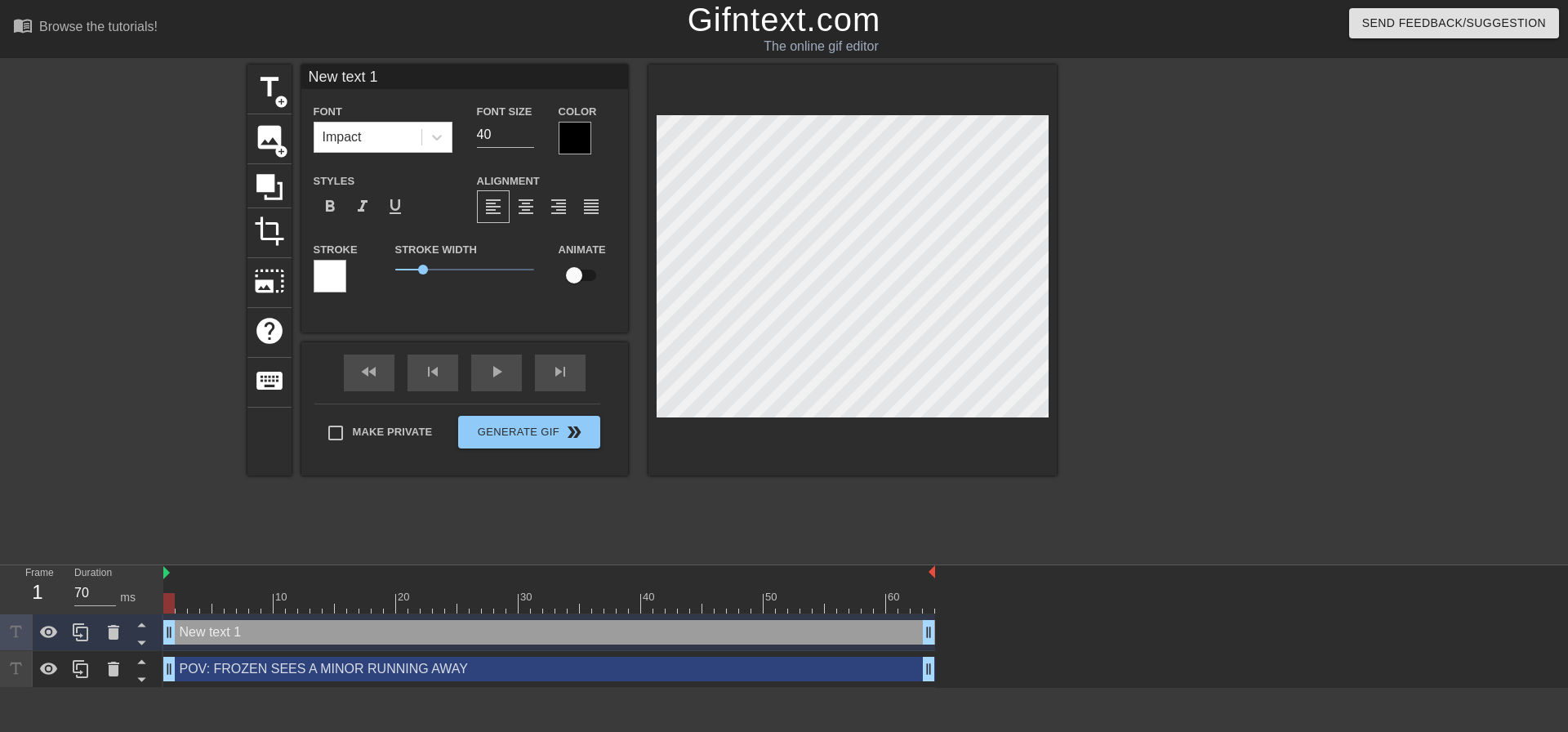 click at bounding box center [575, 138] 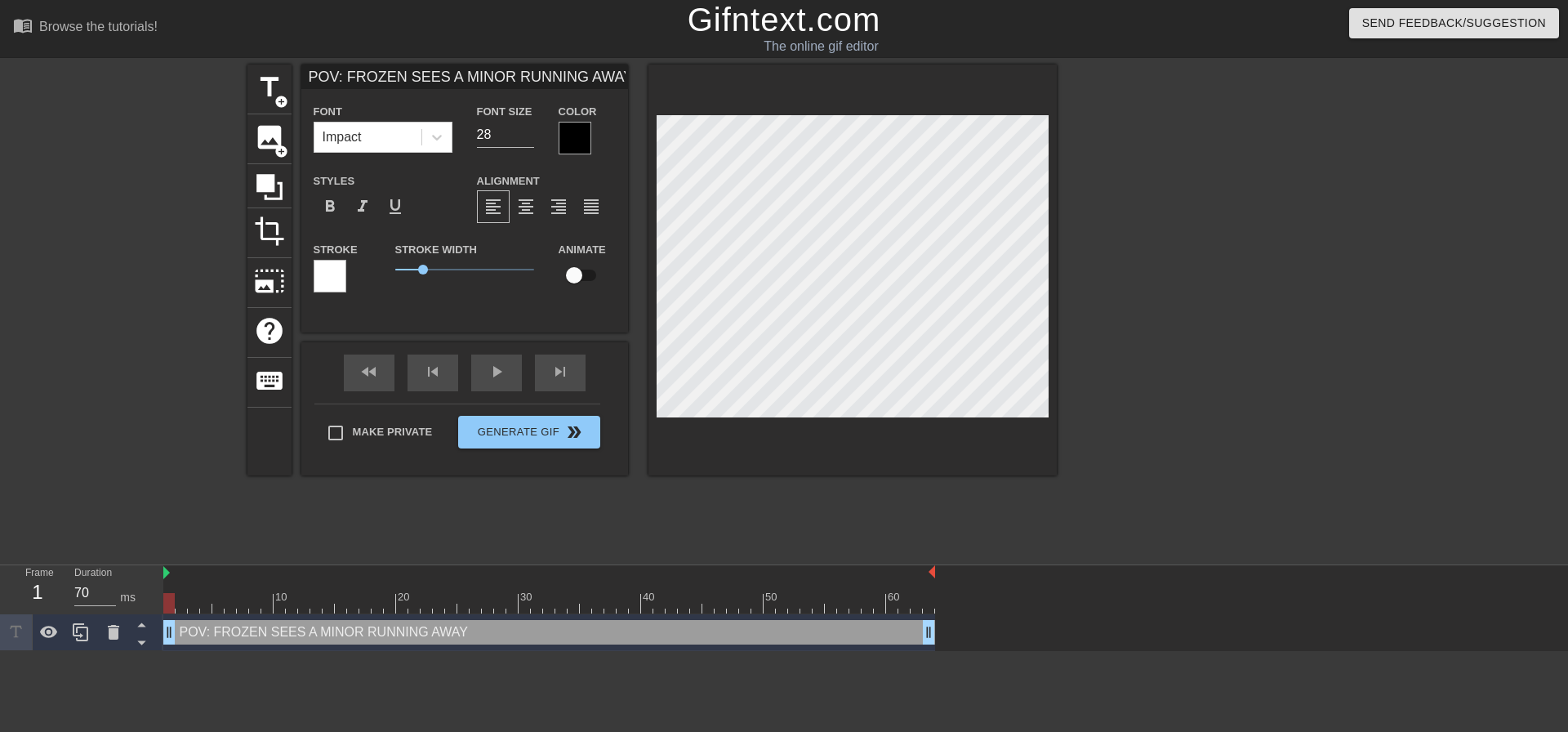 click at bounding box center (575, 138) 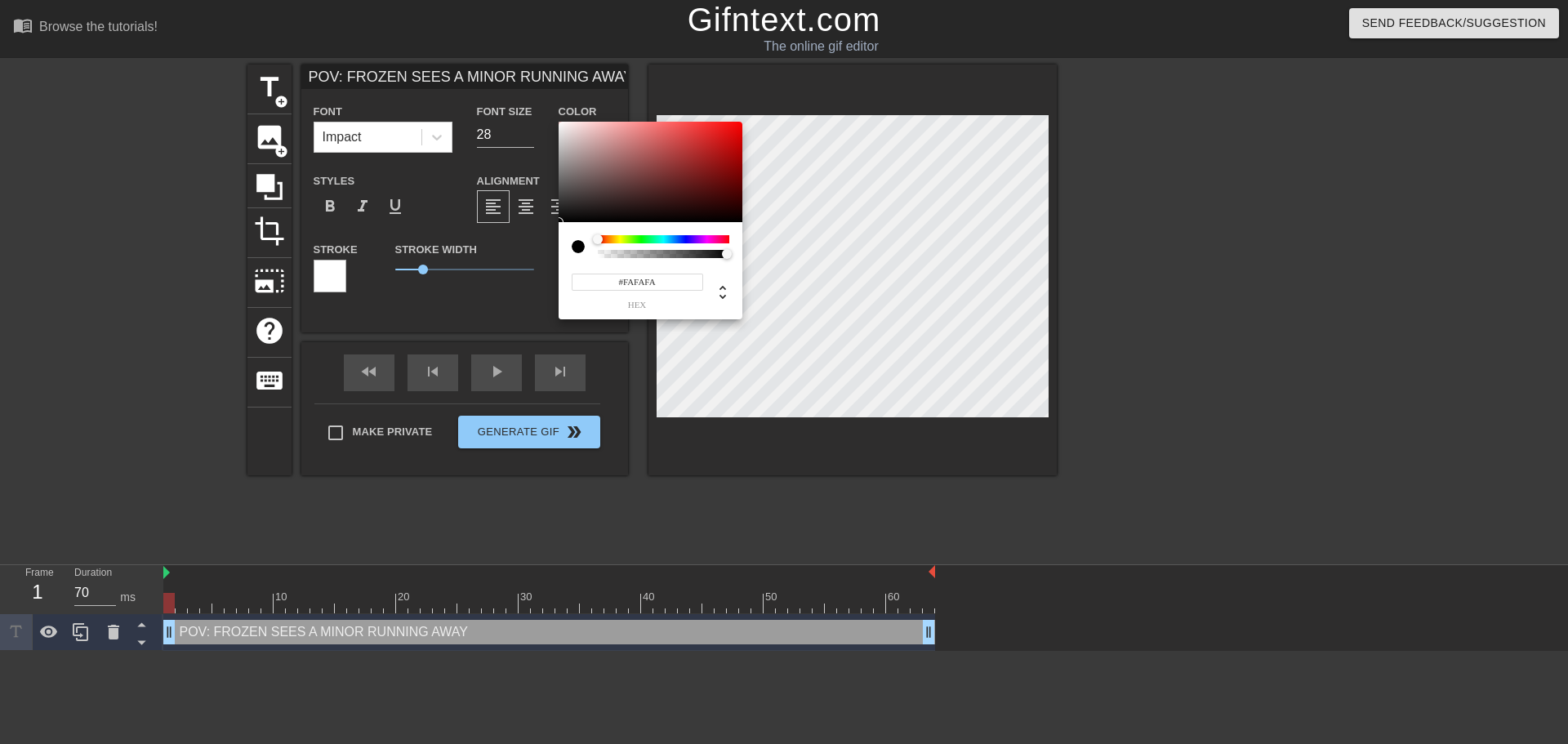 type on "#FFFFFF" 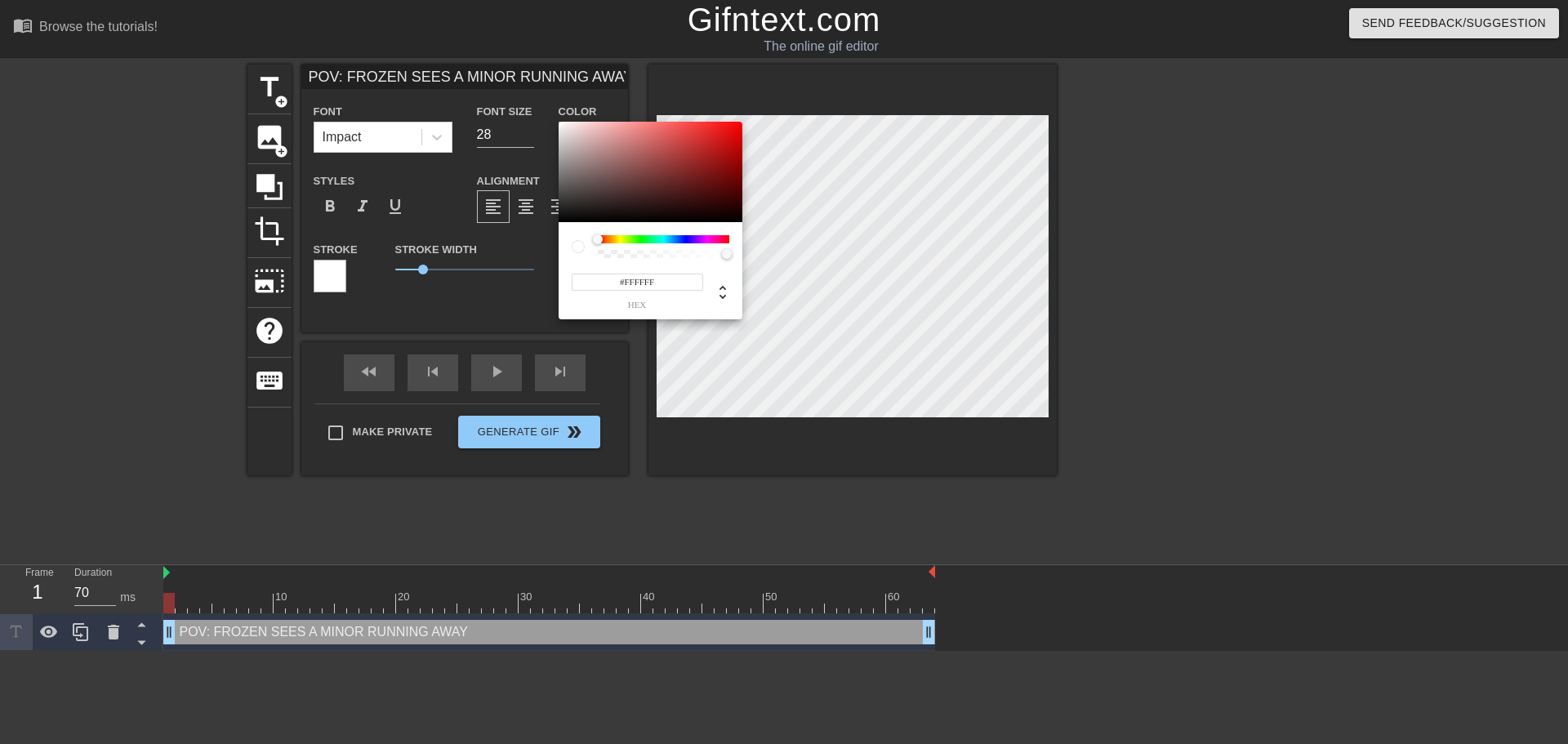 drag, startPoint x: 568, startPoint y: 156, endPoint x: 523, endPoint y: 69, distance: 97.94897 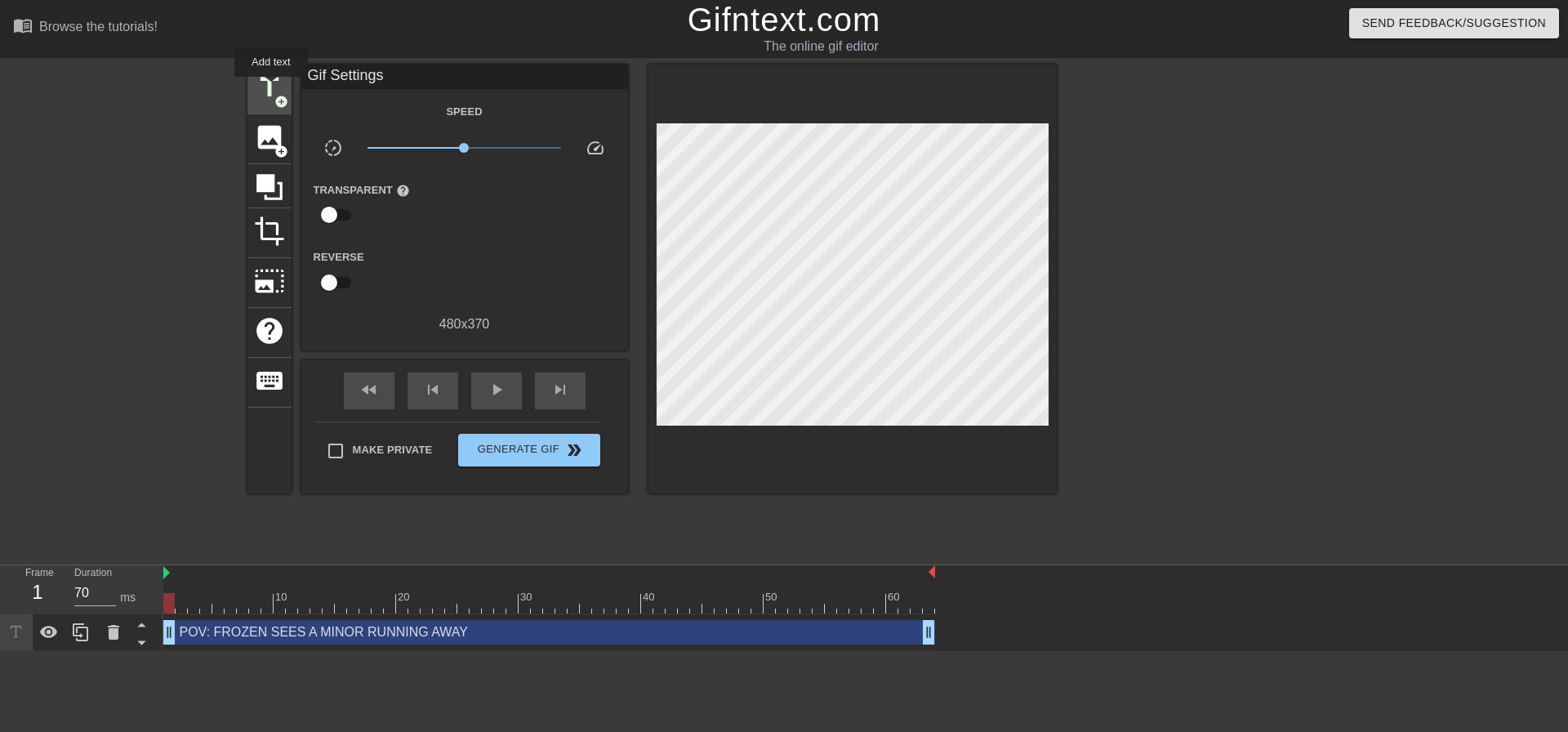 click on "title" at bounding box center (270, 87) 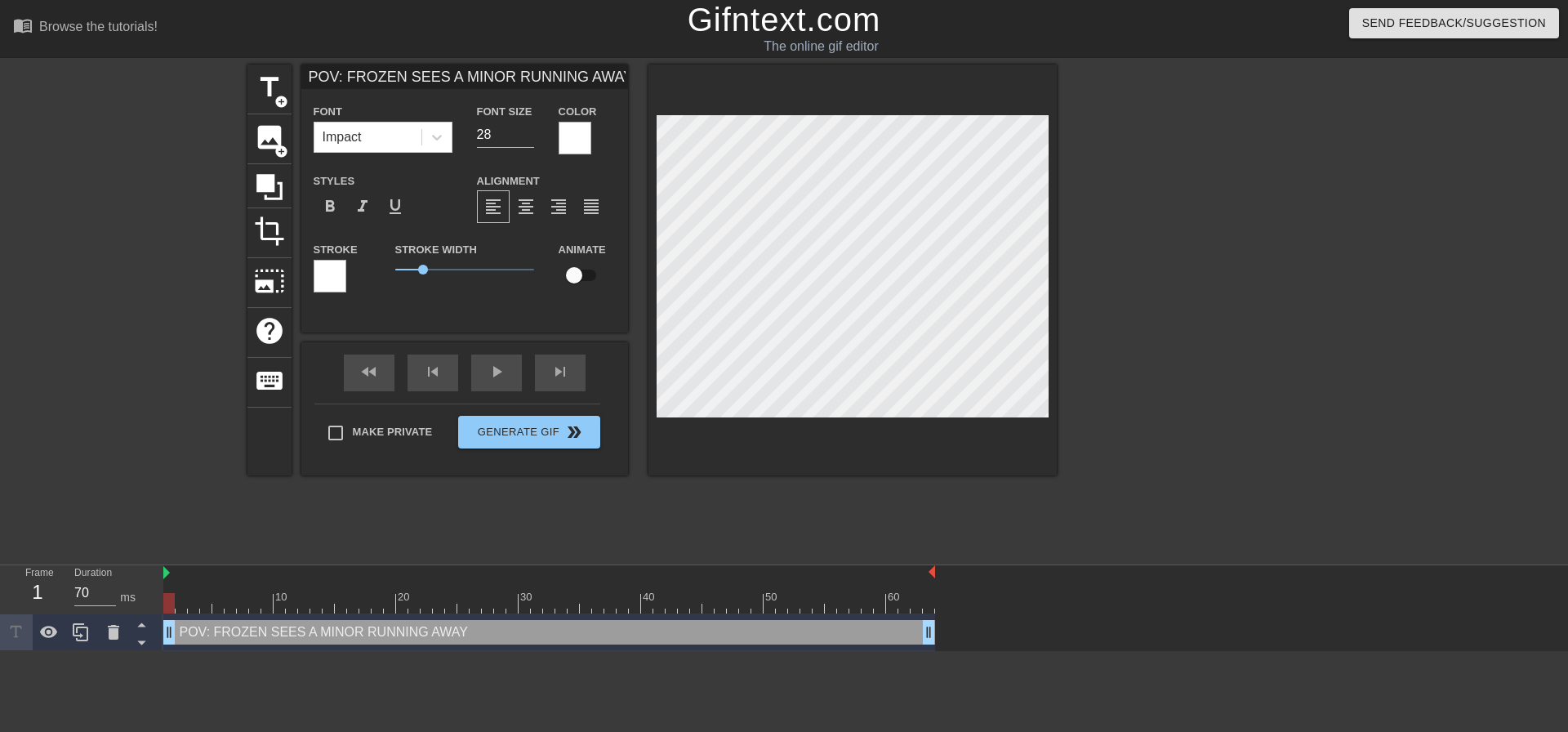click at bounding box center (330, 276) 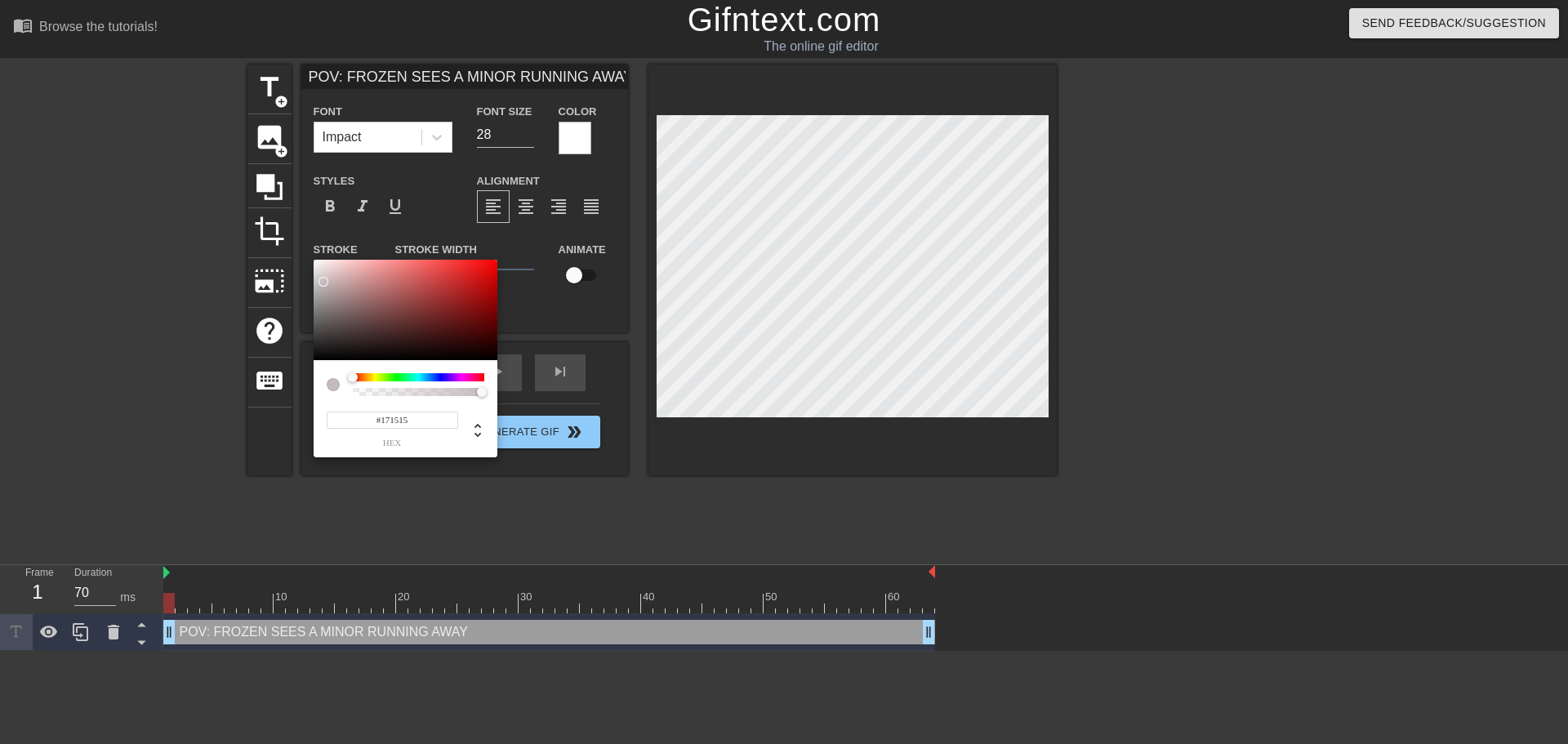 type on "#000000" 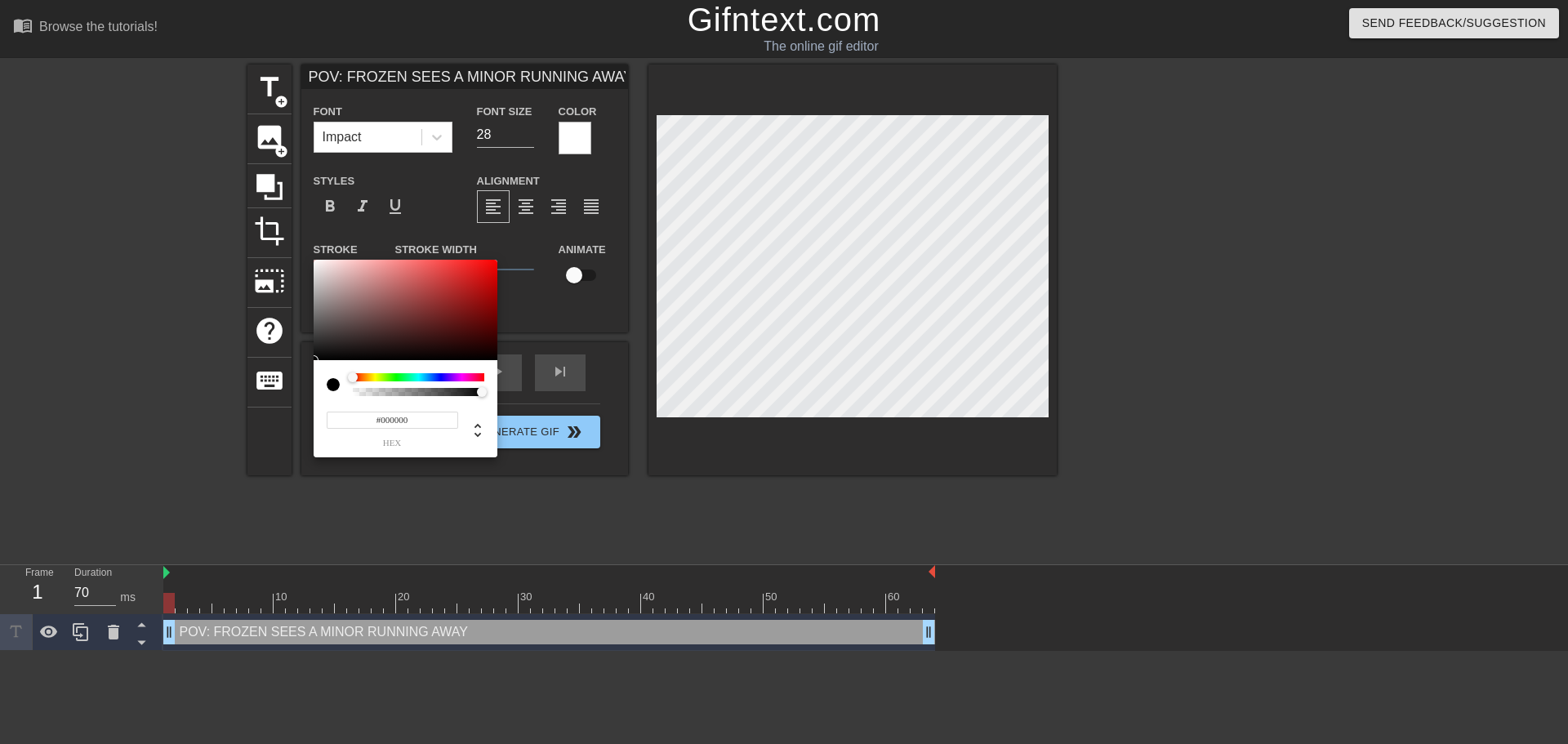 drag, startPoint x: 324, startPoint y: 286, endPoint x: 312, endPoint y: 470, distance: 184.39089 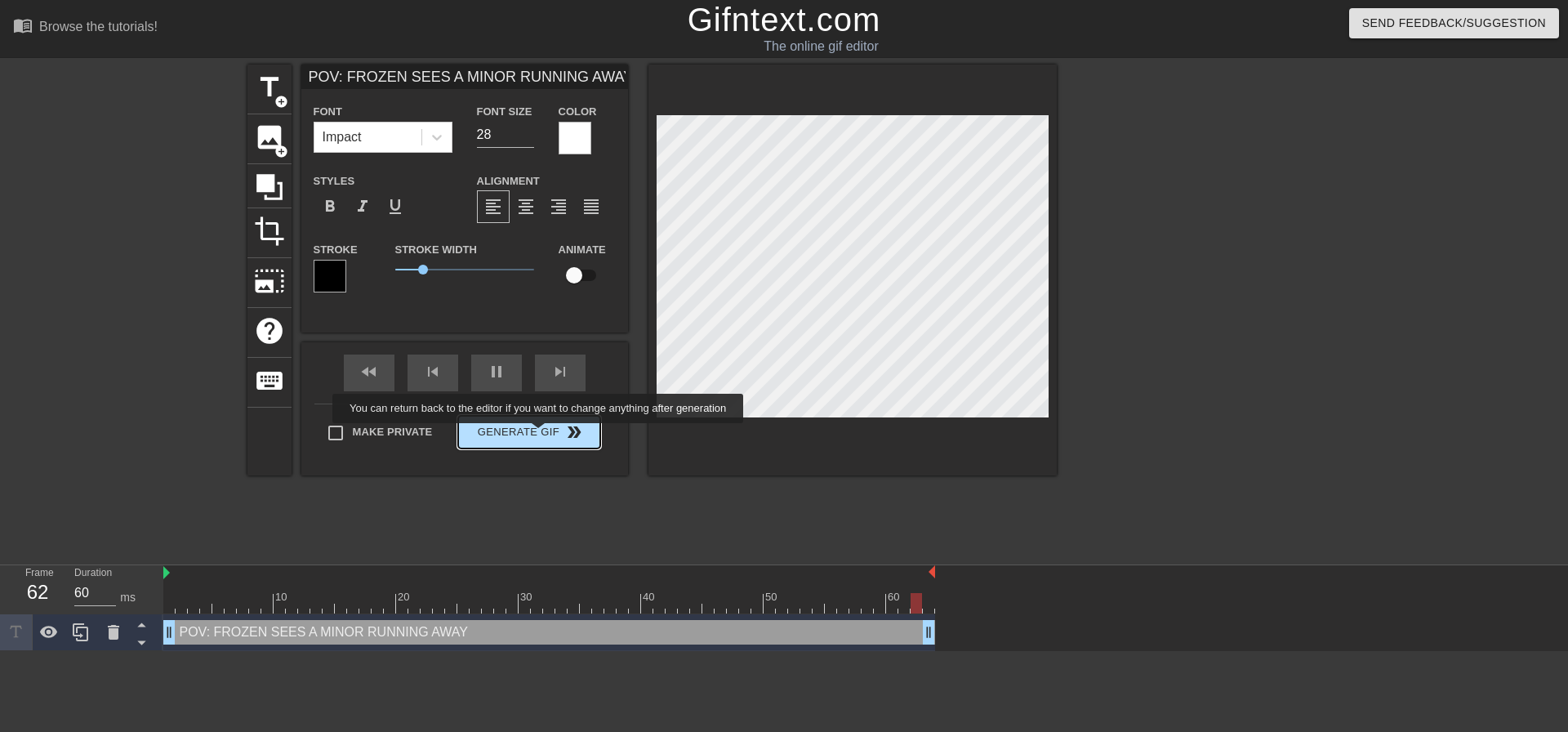 type on "70" 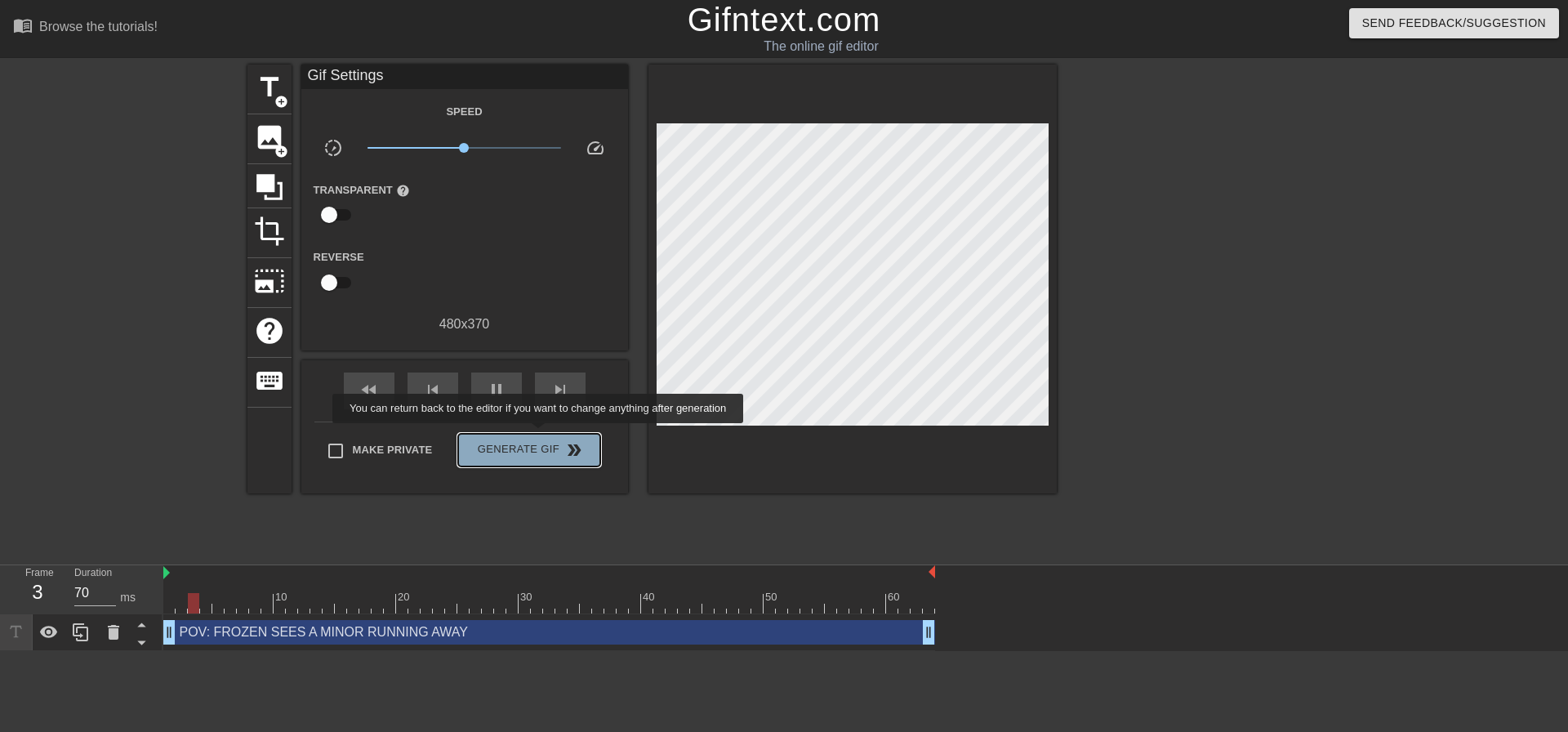 click on "Generate Gif double_arrow" at bounding box center (528, 450) 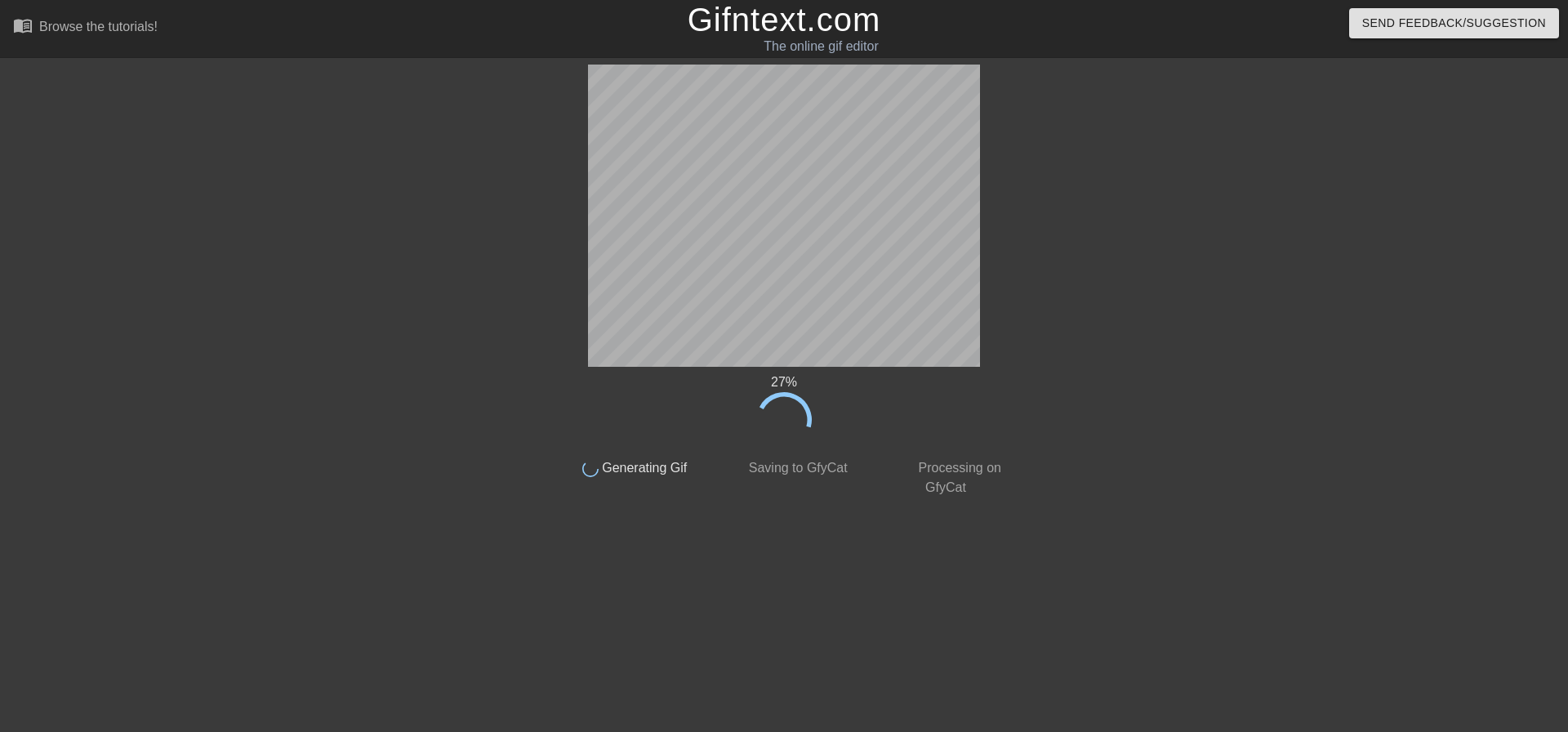drag, startPoint x: 581, startPoint y: 140, endPoint x: 1107, endPoint y: 218, distance: 531.75182 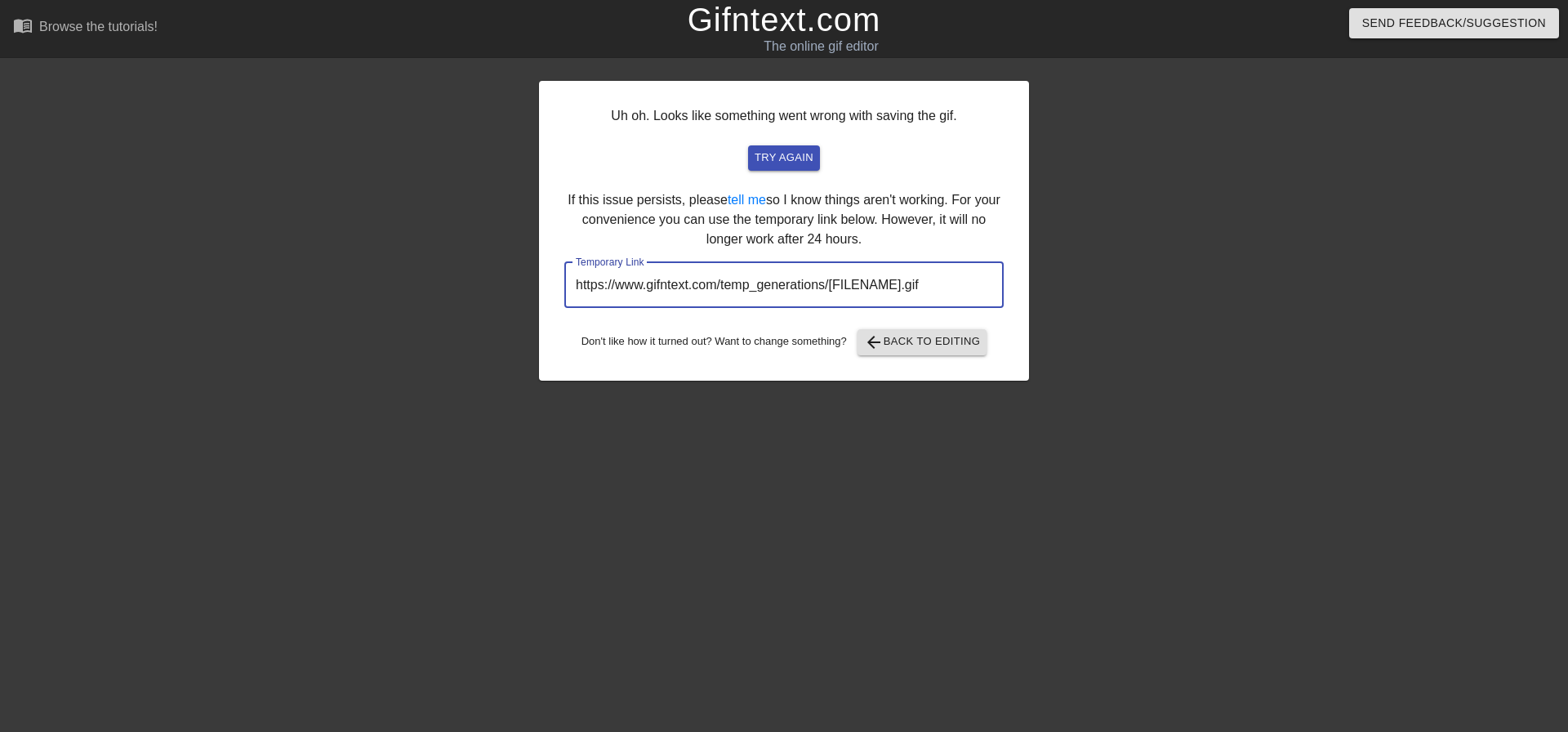 drag, startPoint x: 929, startPoint y: 289, endPoint x: 462, endPoint y: 294, distance: 467.0268 